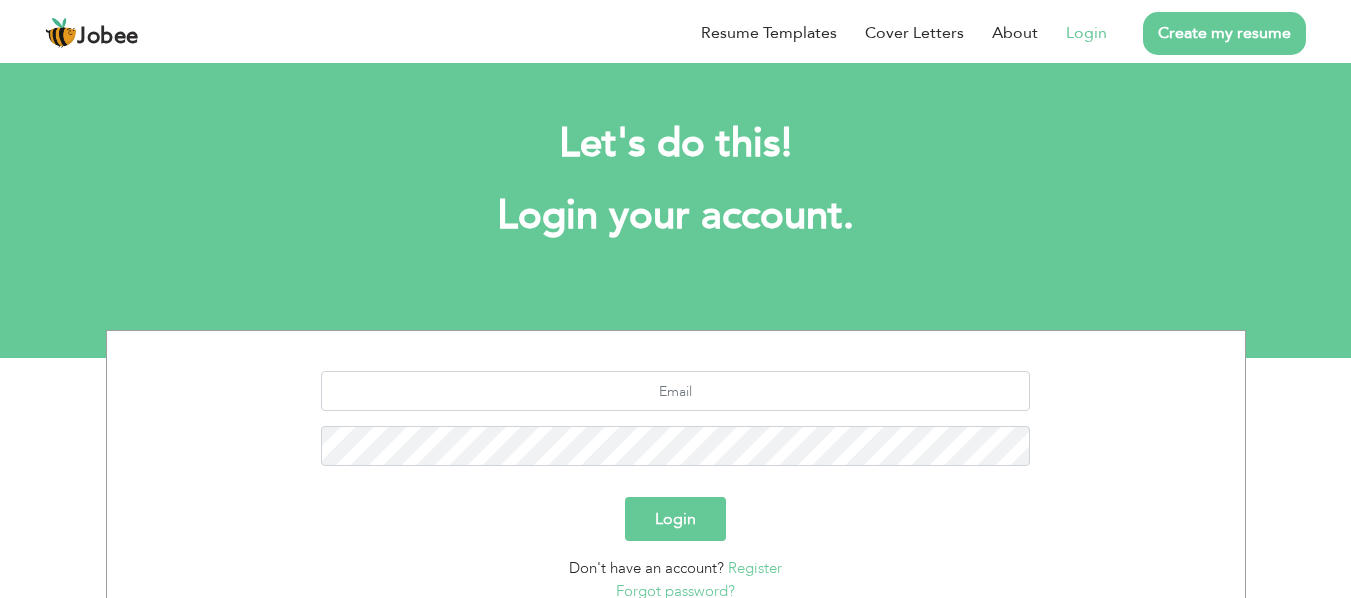 scroll, scrollTop: 0, scrollLeft: 0, axis: both 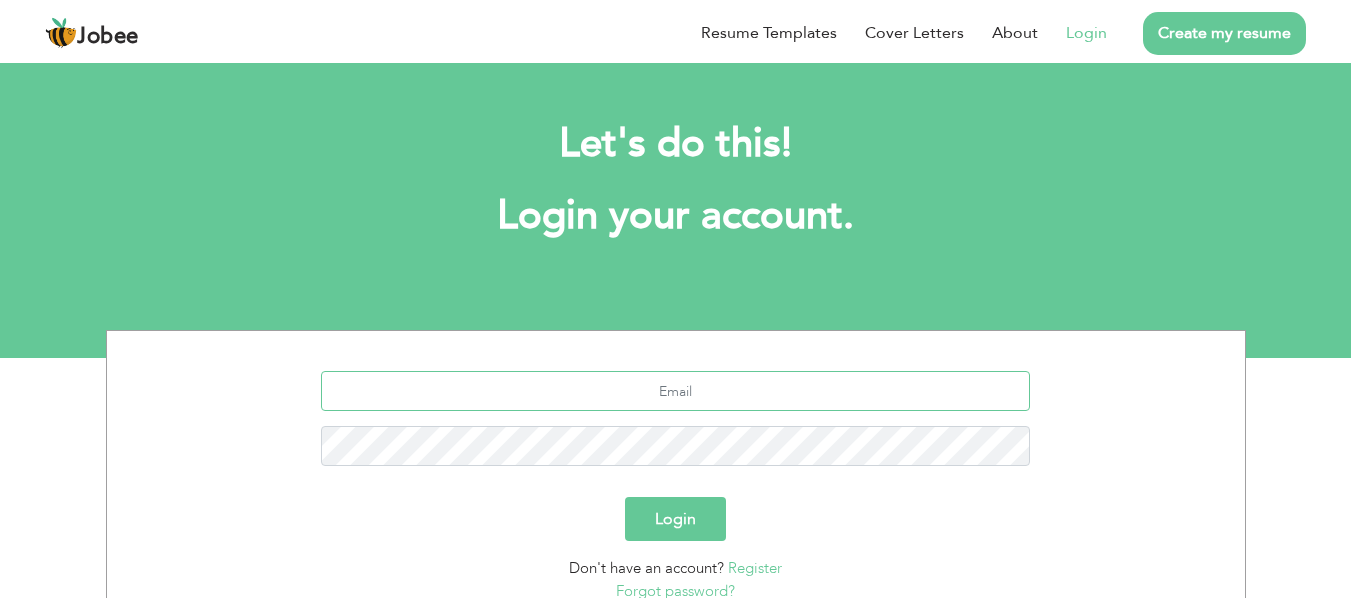 click at bounding box center (675, 391) 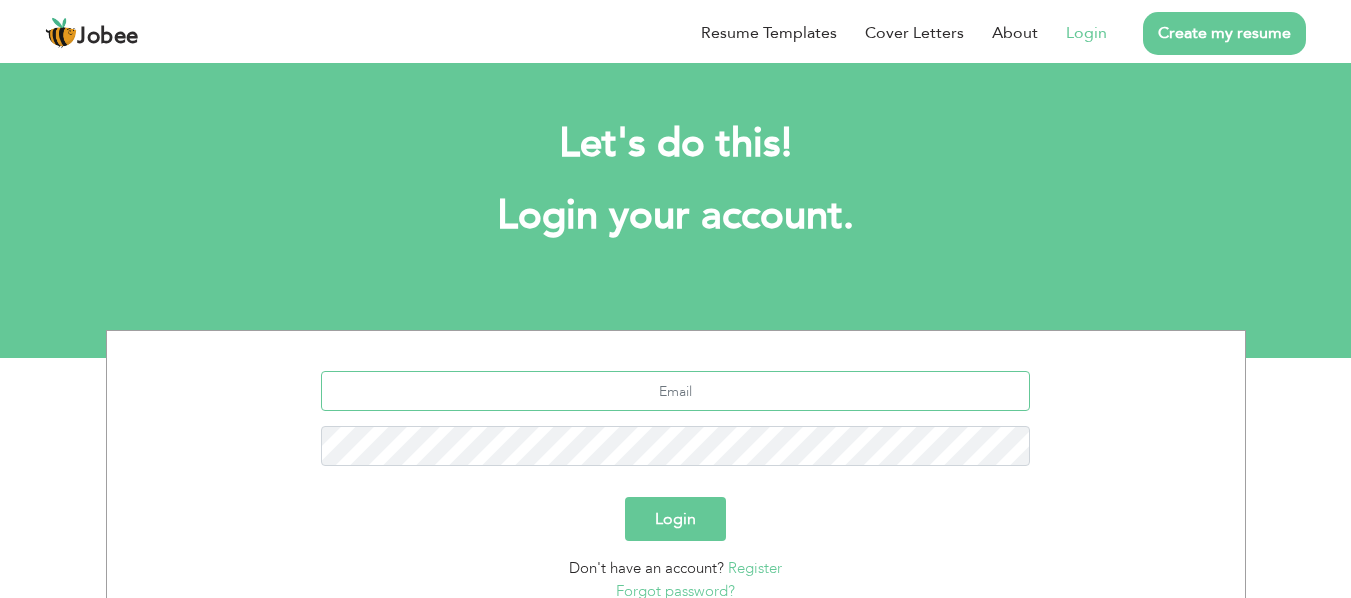 type on "kamran.tahir@ymail.com" 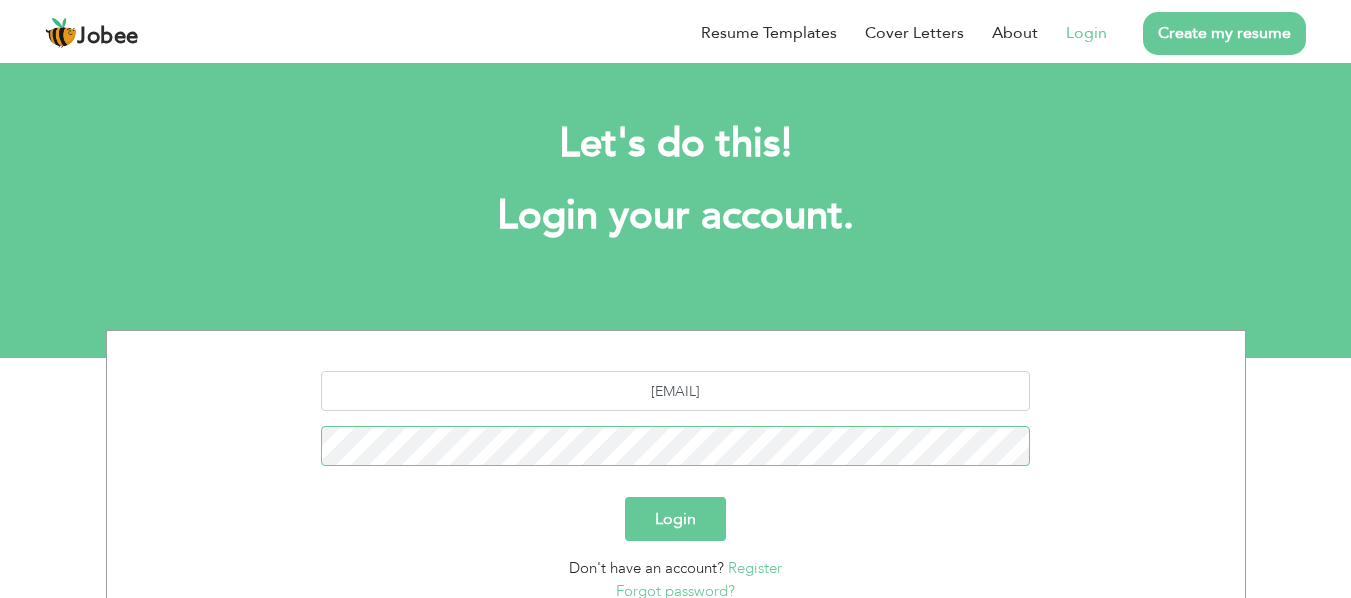 click on "Login" at bounding box center [675, 519] 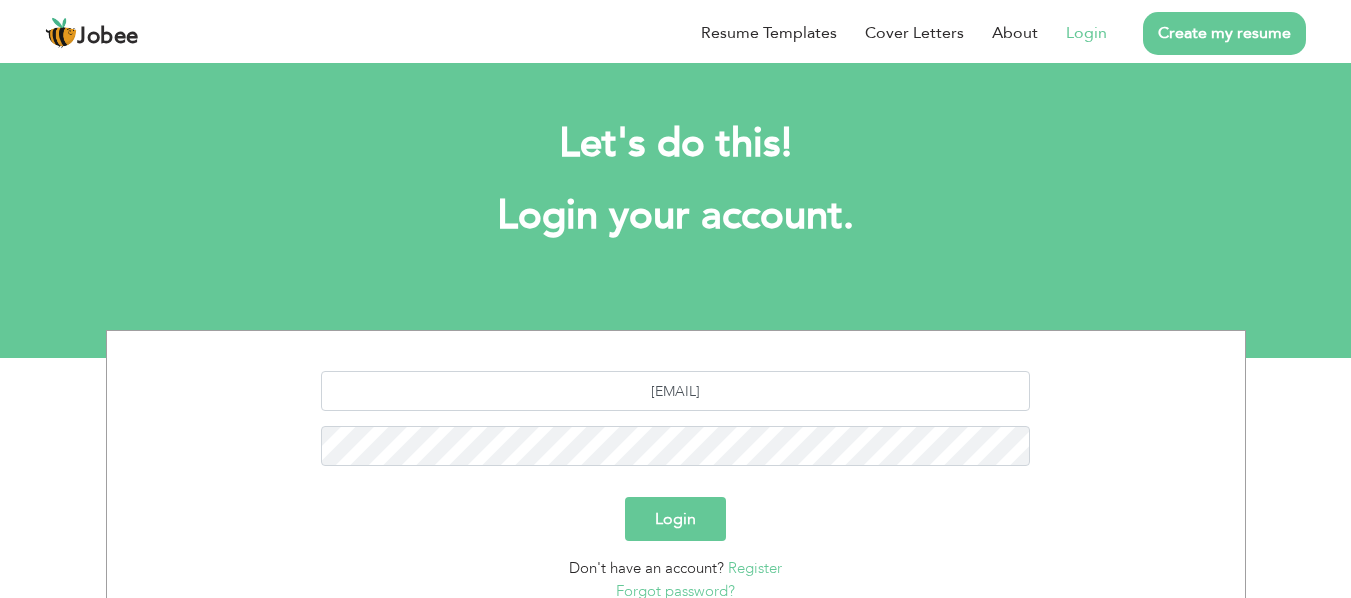 click on "Login" at bounding box center [675, 519] 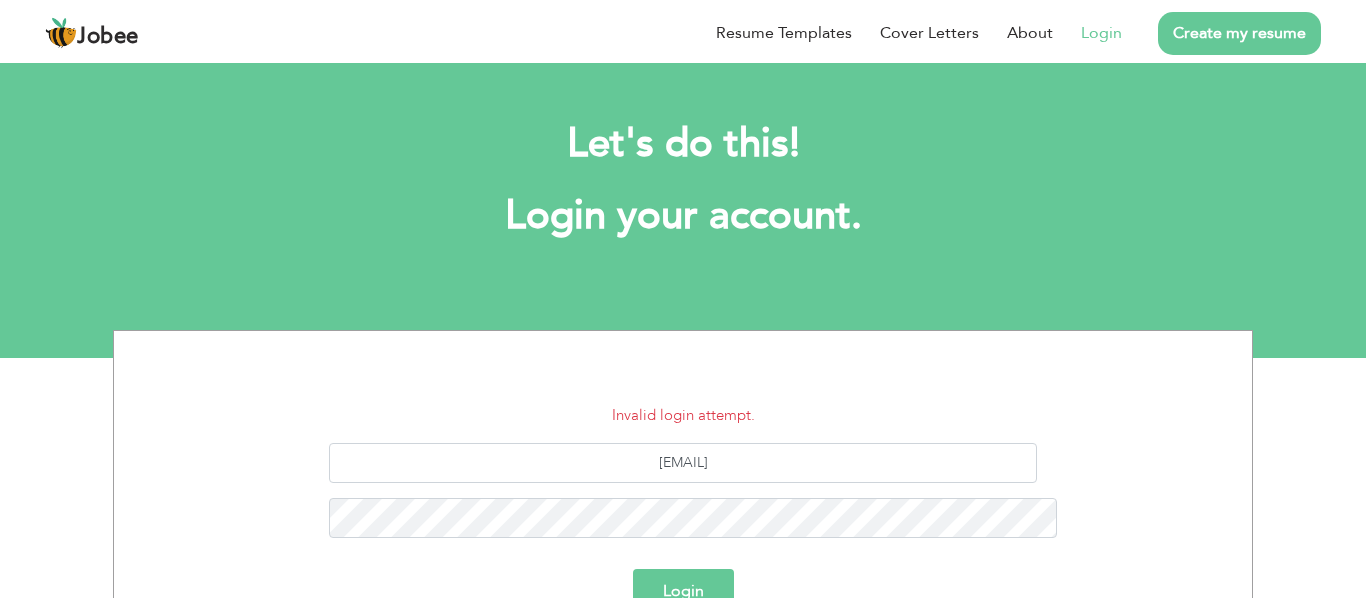scroll, scrollTop: 0, scrollLeft: 0, axis: both 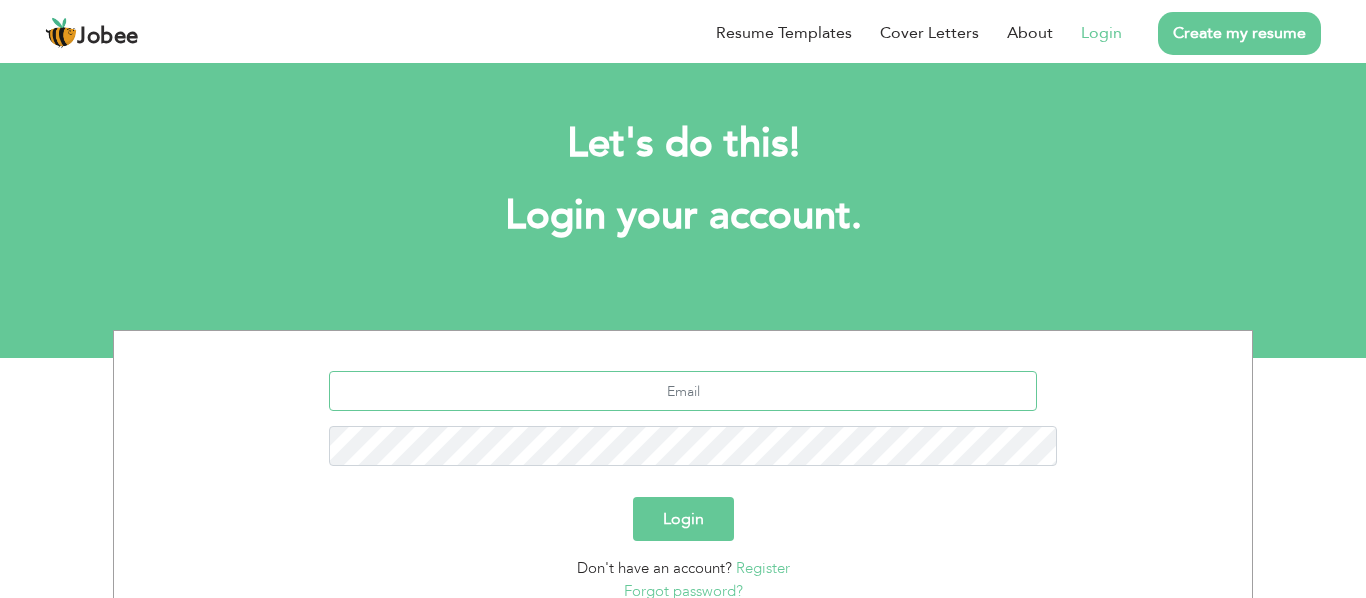click at bounding box center (683, 391) 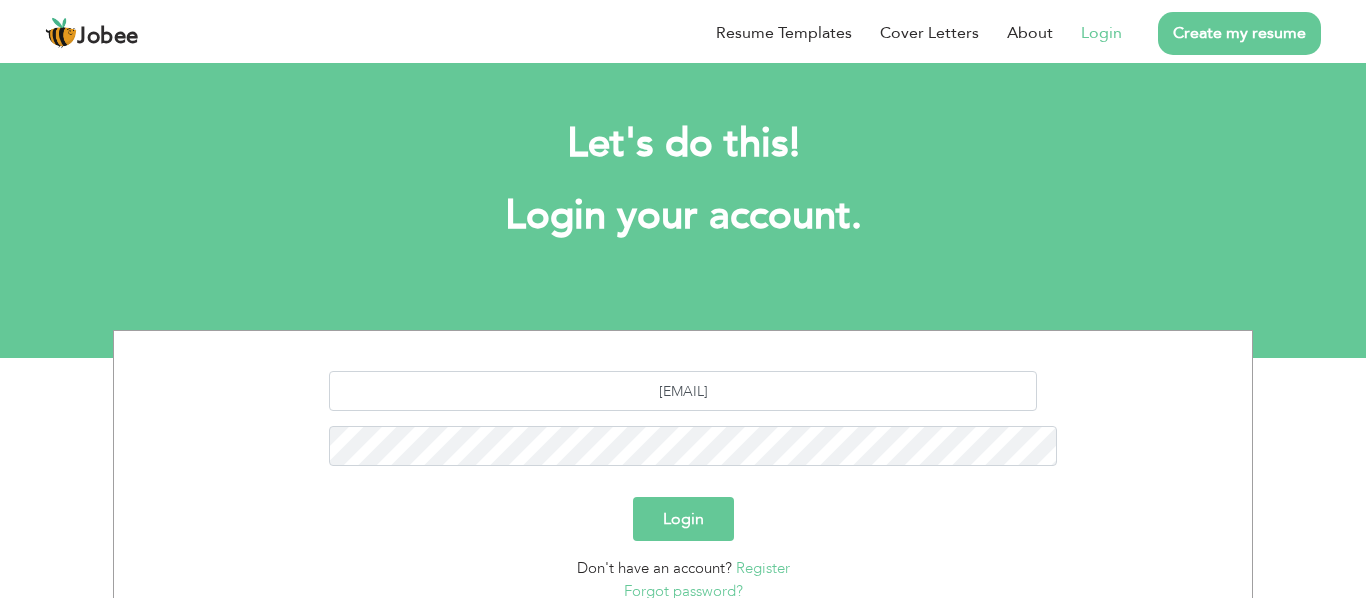 click on "Login" at bounding box center (683, 519) 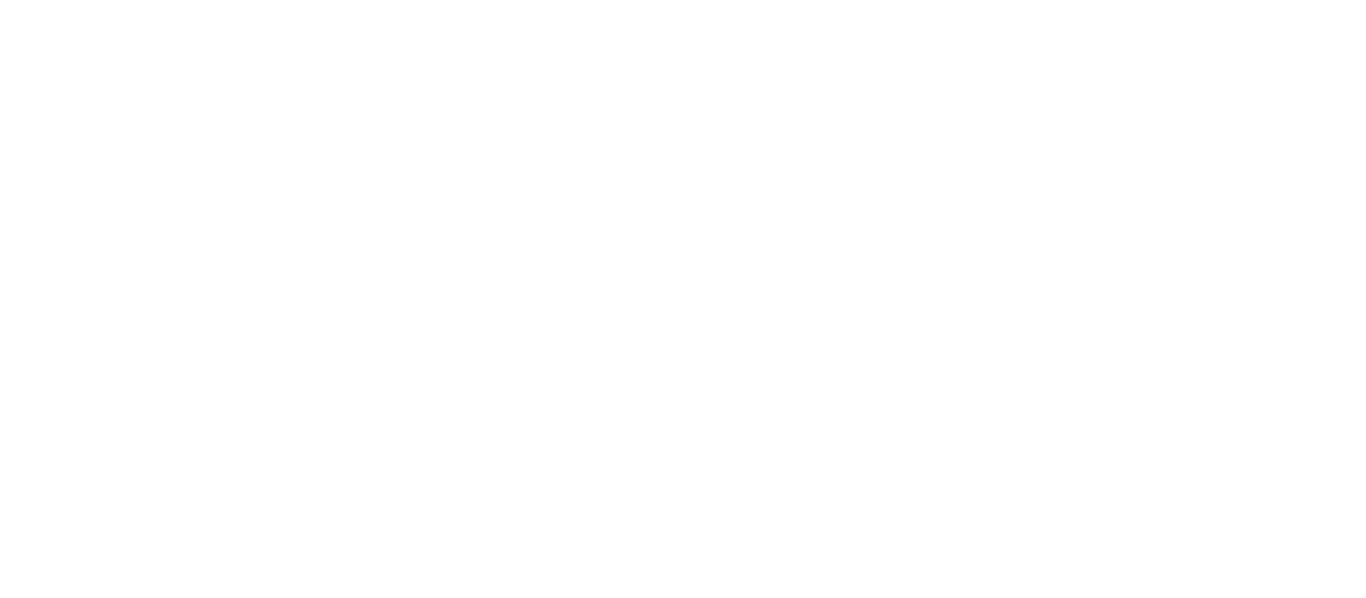 scroll, scrollTop: 0, scrollLeft: 0, axis: both 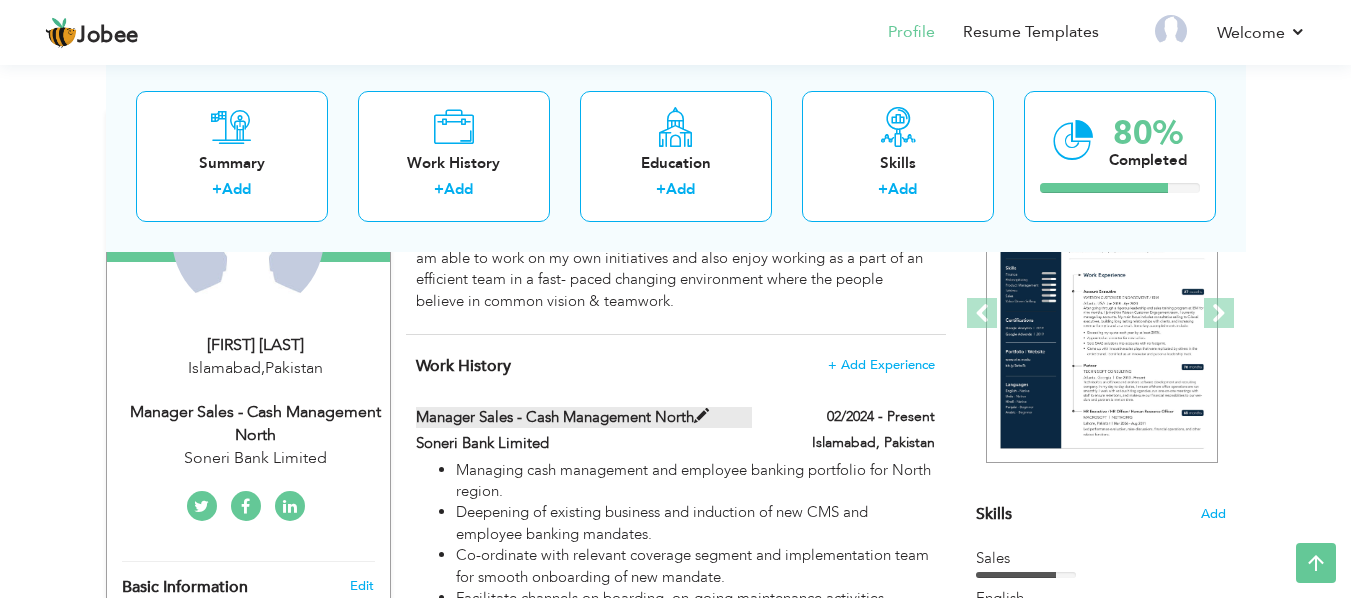 click at bounding box center [701, 416] 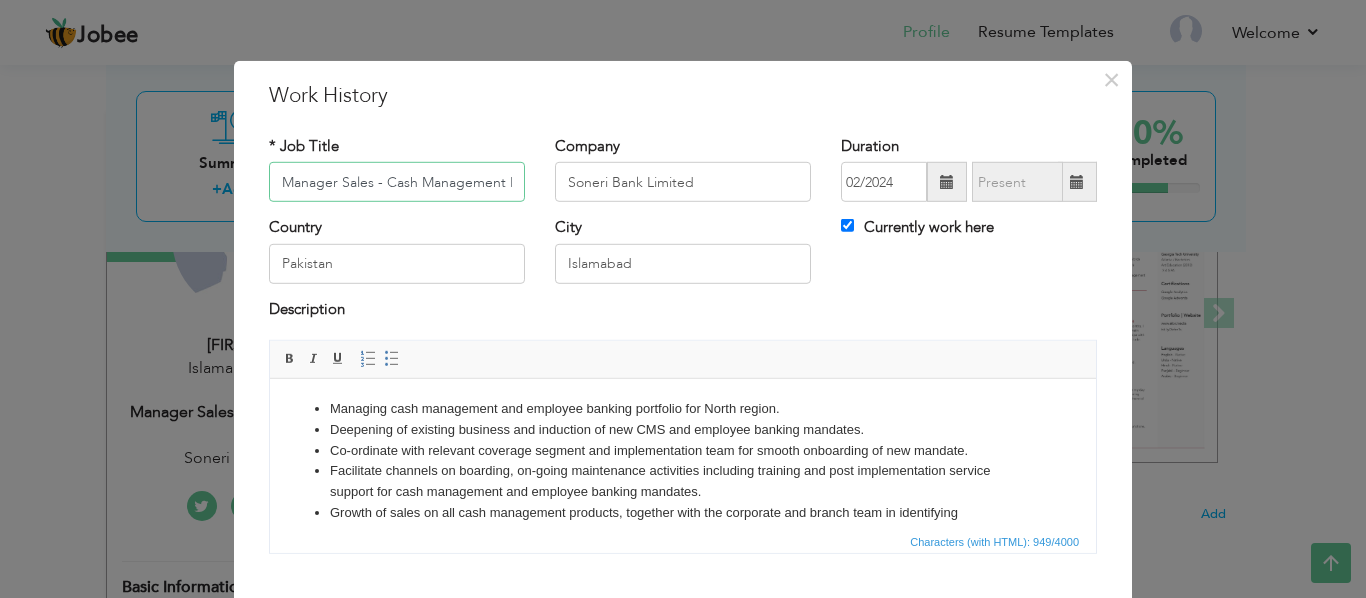 scroll, scrollTop: 0, scrollLeft: 31, axis: horizontal 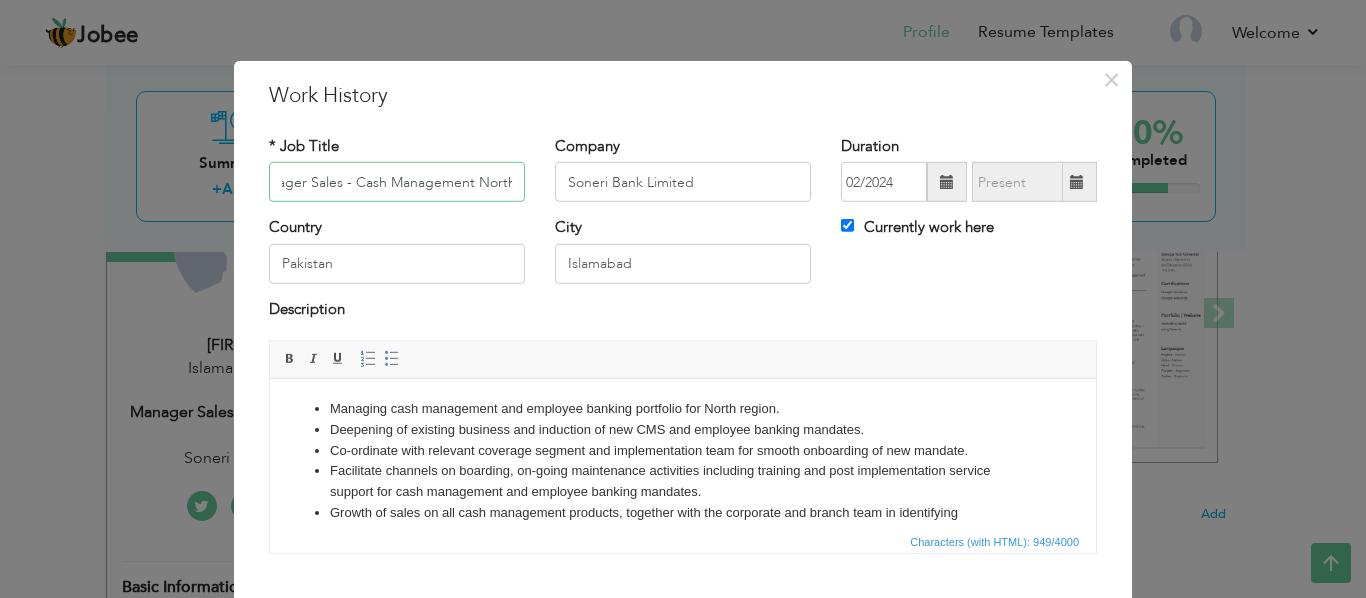 click on "Manager Sales - Cash Management North" at bounding box center (397, 182) 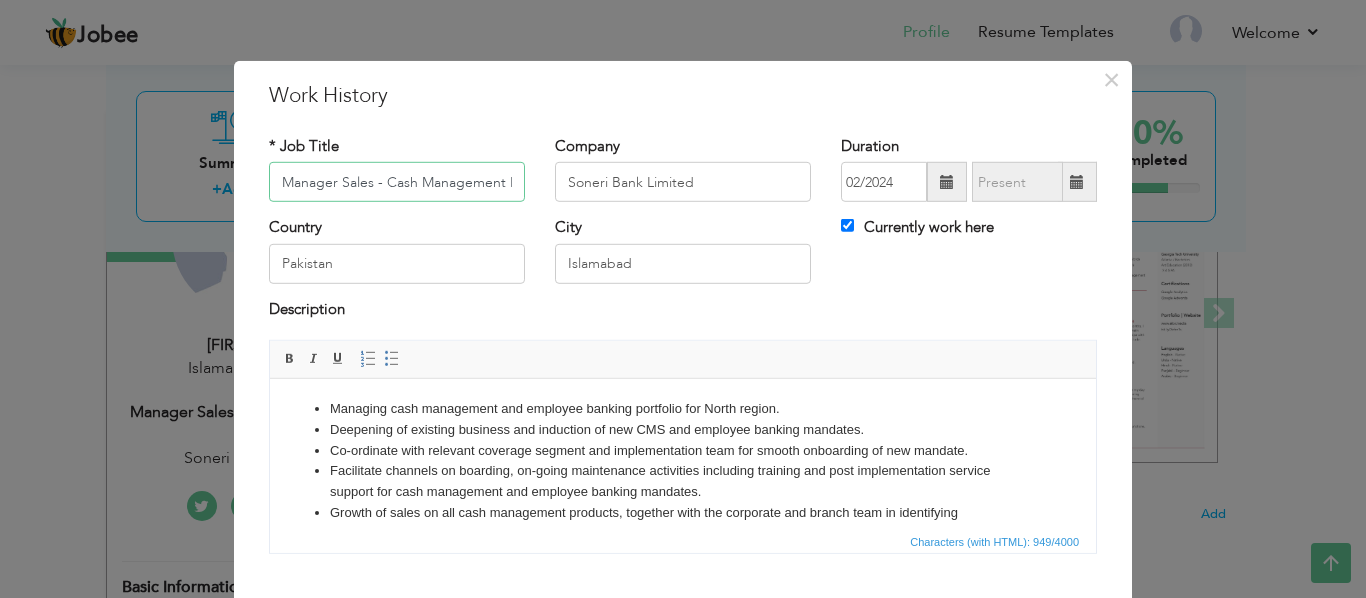 drag, startPoint x: 504, startPoint y: 186, endPoint x: 0, endPoint y: 171, distance: 504.22318 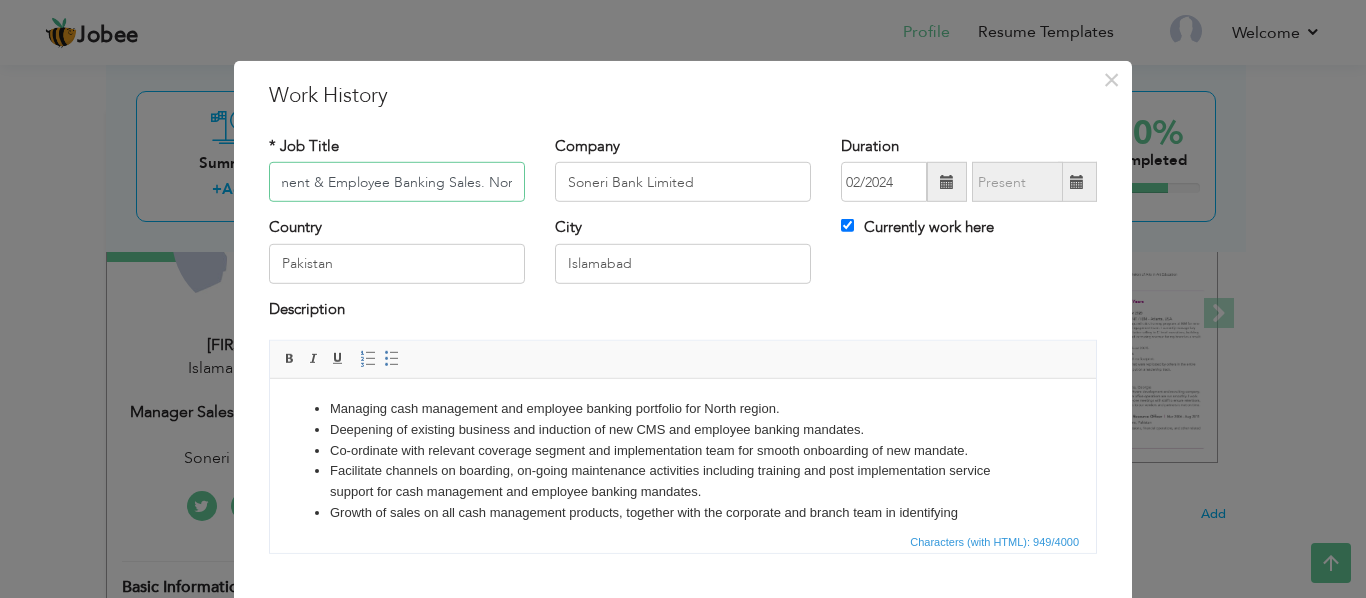scroll, scrollTop: 0, scrollLeft: 175, axis: horizontal 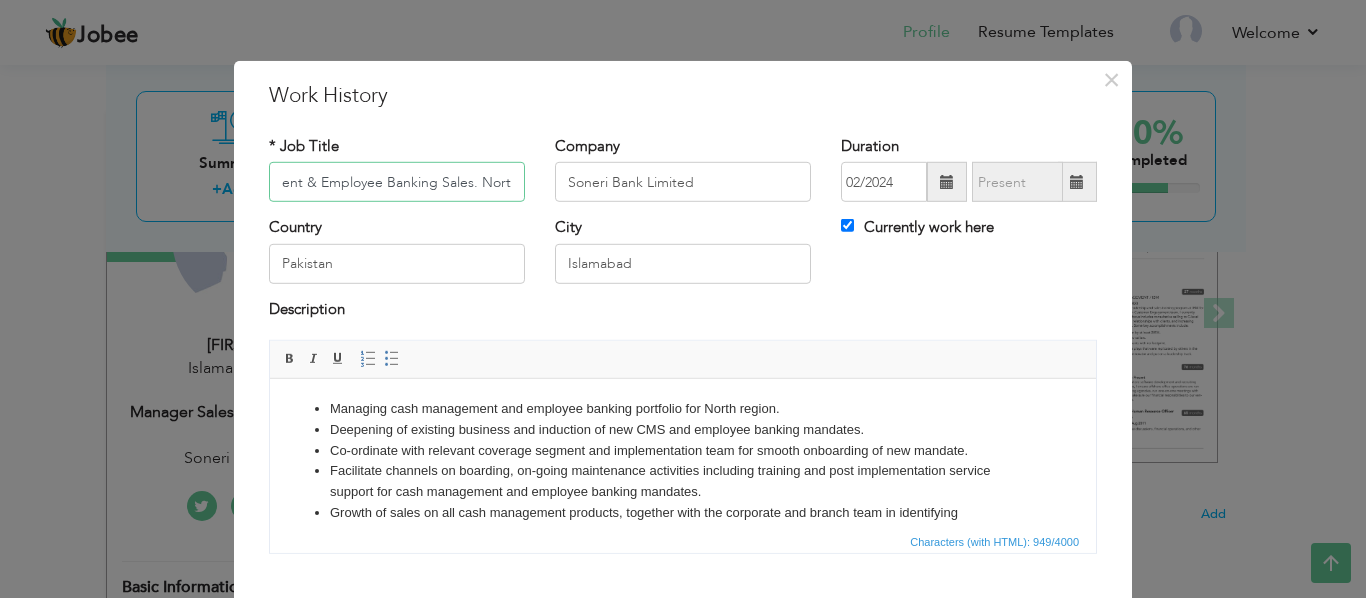 type on "Unit Head - Cash Management & Employee Banking Sales. North" 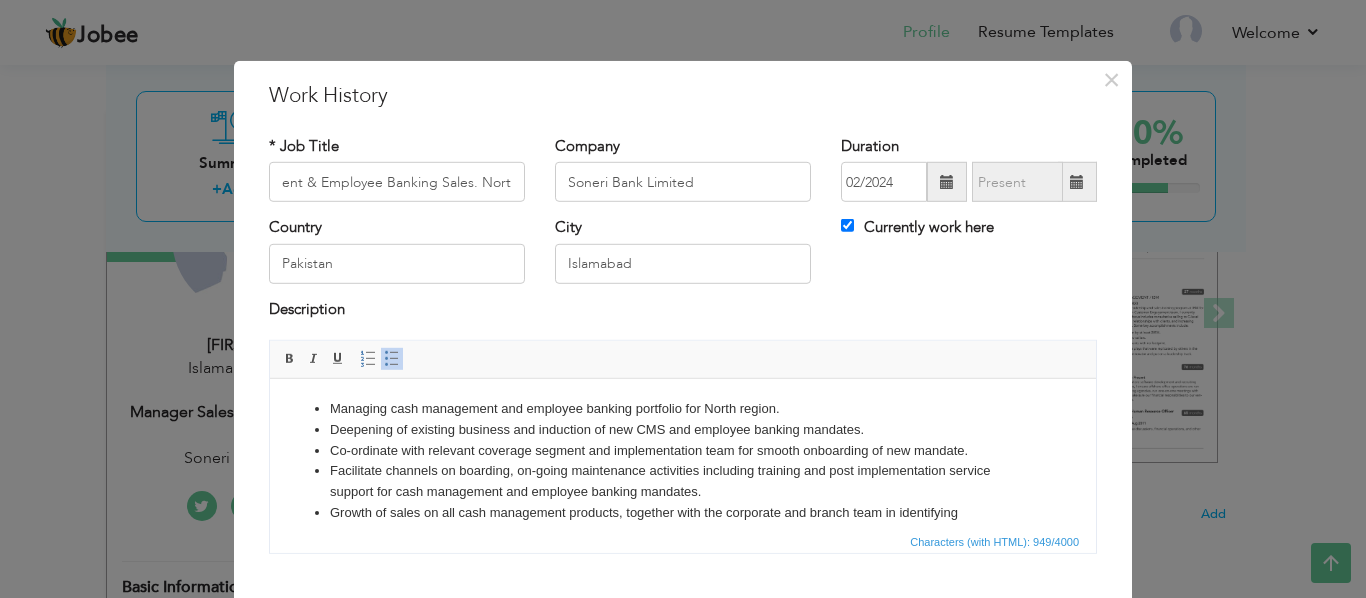 scroll, scrollTop: 0, scrollLeft: 0, axis: both 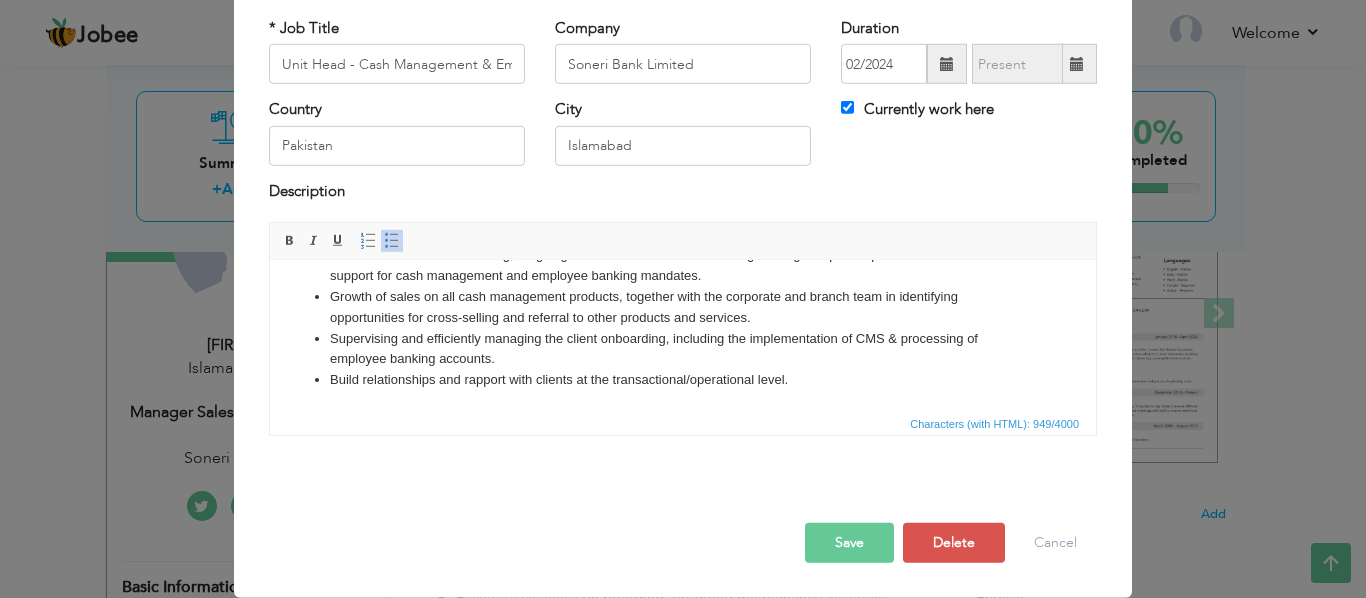 click on "Save" at bounding box center (849, 543) 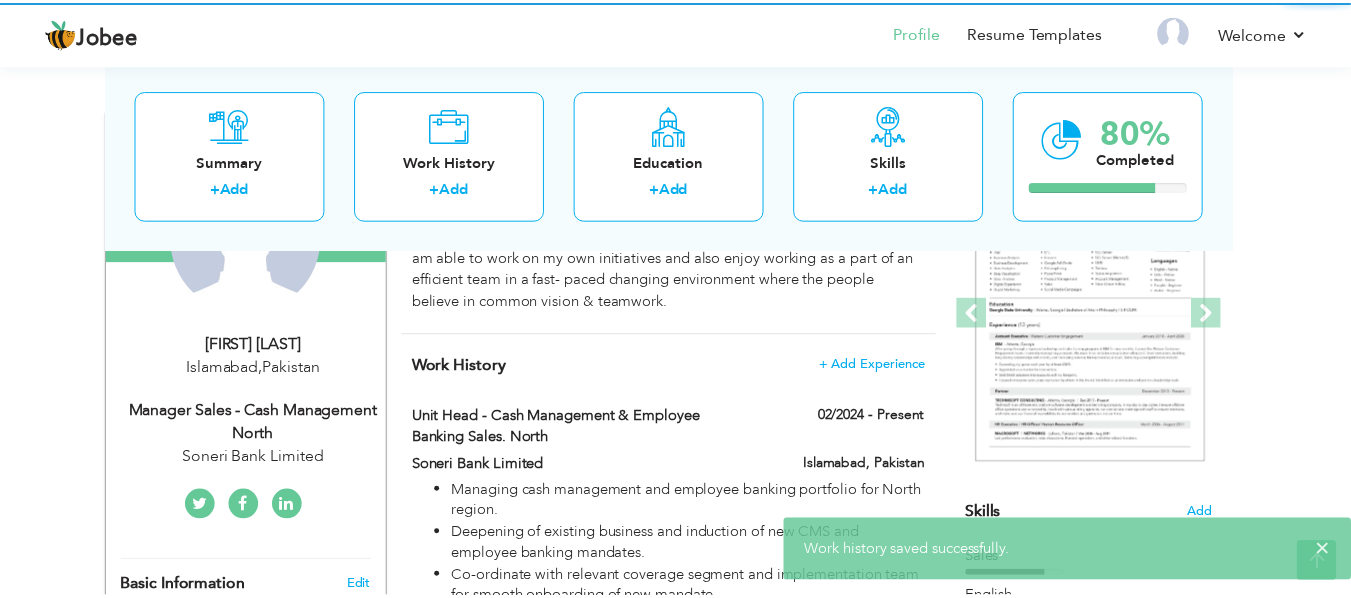 scroll, scrollTop: 0, scrollLeft: 0, axis: both 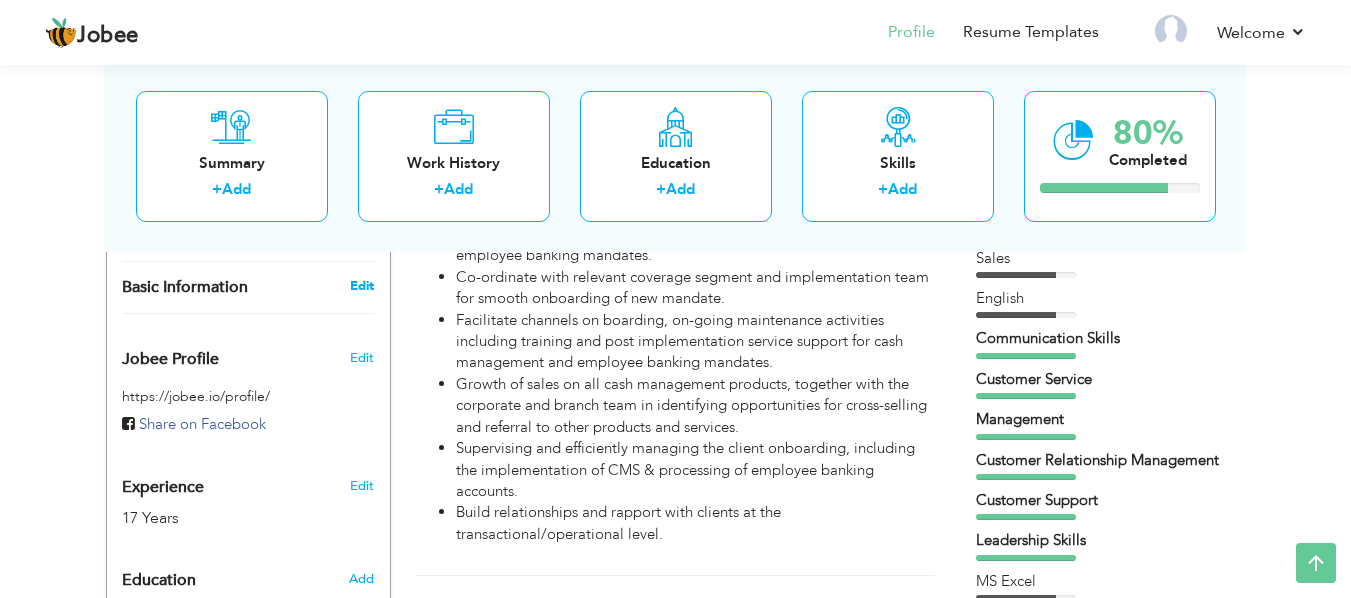 click on "Edit" at bounding box center [362, 286] 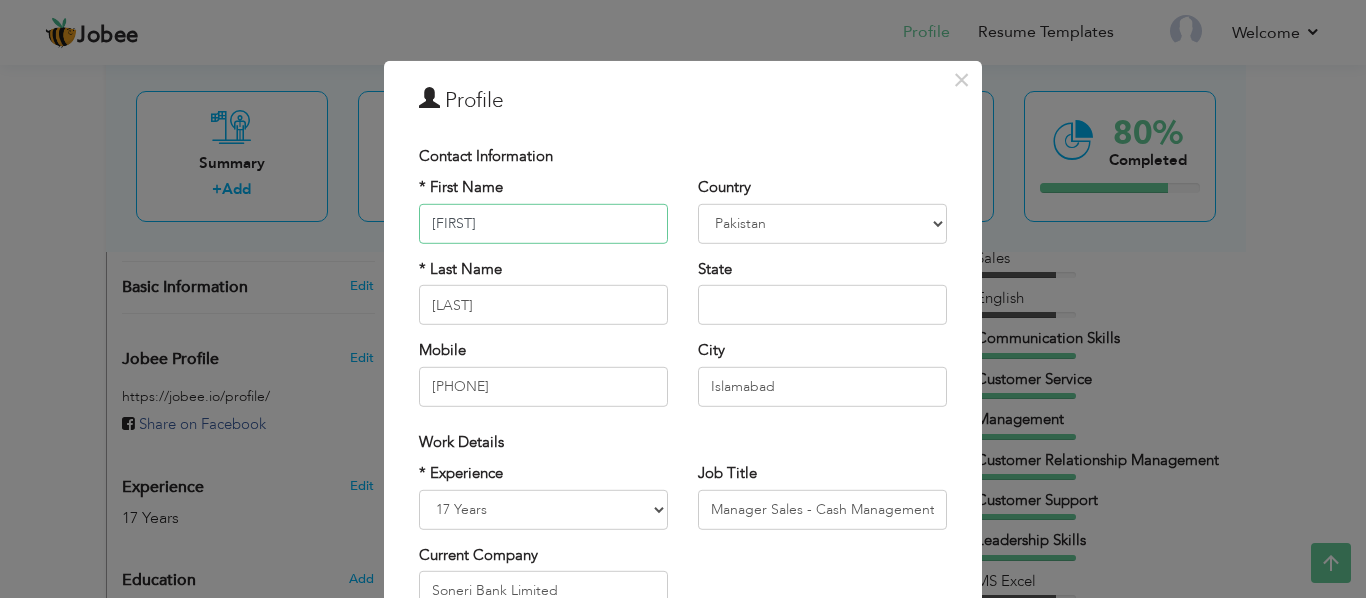 scroll, scrollTop: 300, scrollLeft: 0, axis: vertical 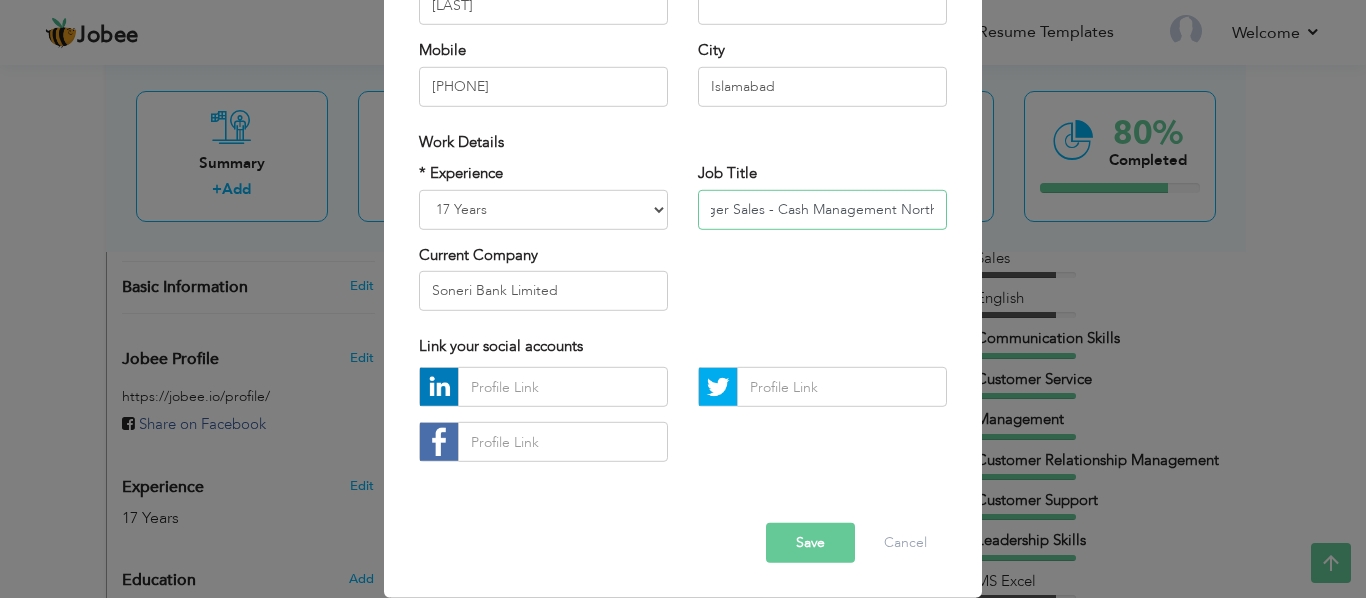 drag, startPoint x: 701, startPoint y: 205, endPoint x: 1036, endPoint y: 217, distance: 335.21484 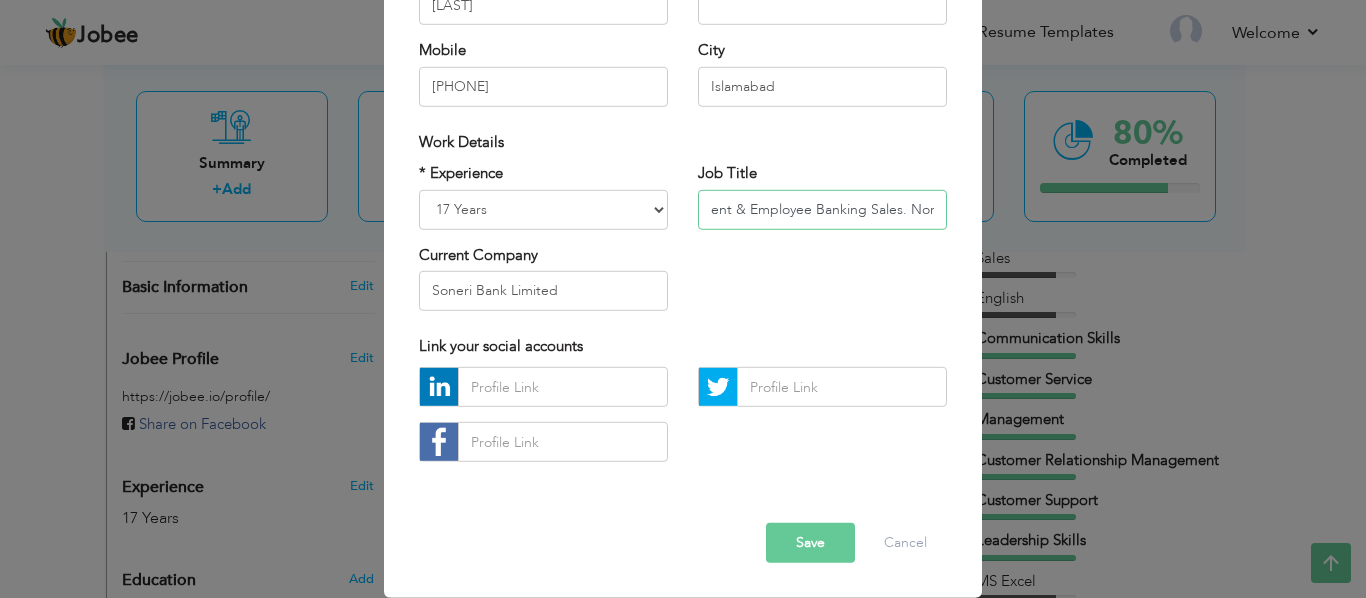 scroll, scrollTop: 0, scrollLeft: 182, axis: horizontal 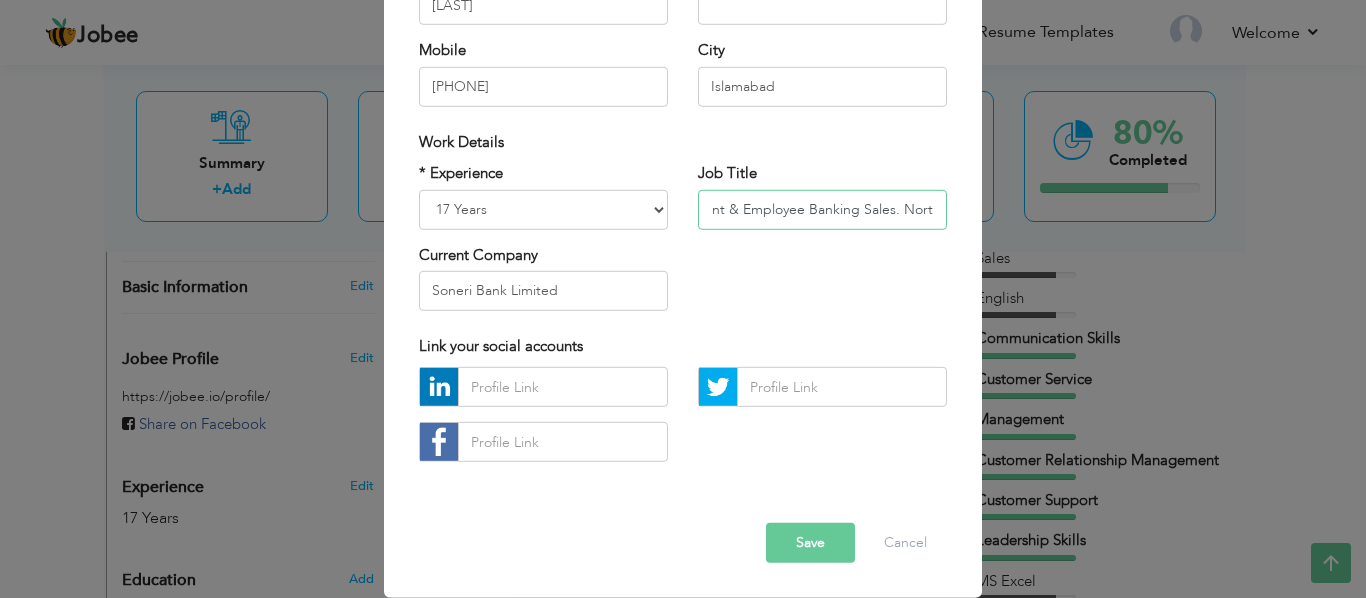 type on "Unit Head - Cash Management & Employee Banking Sales. North" 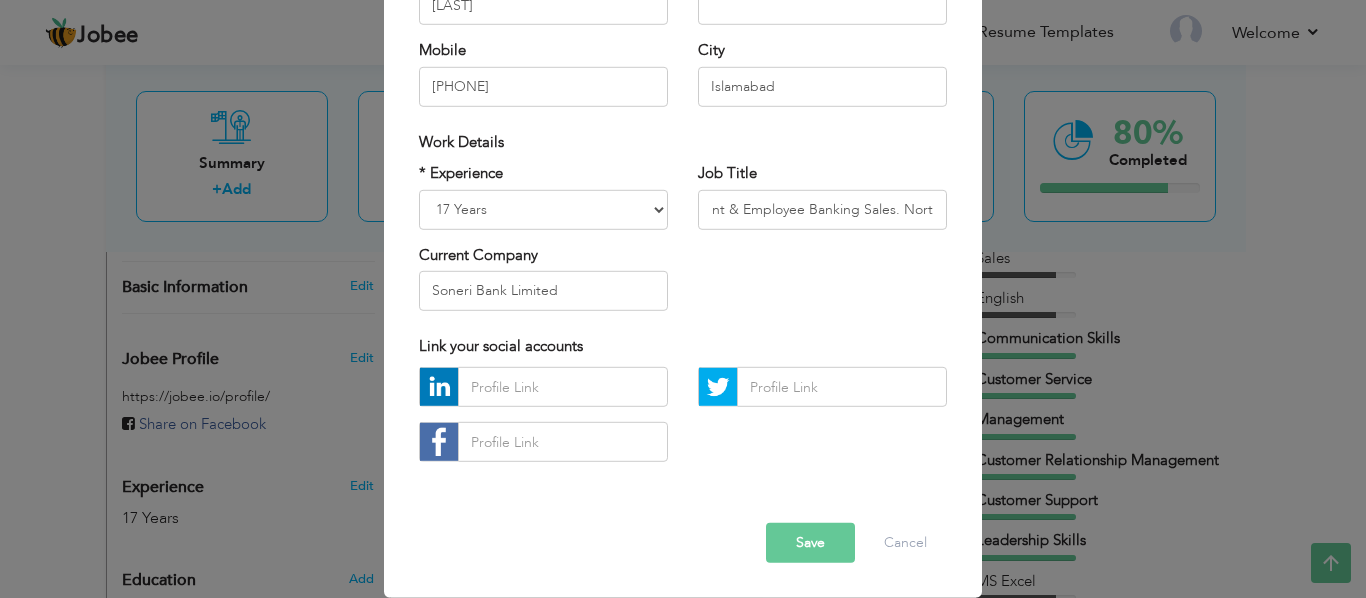 click on "Save" at bounding box center (810, 543) 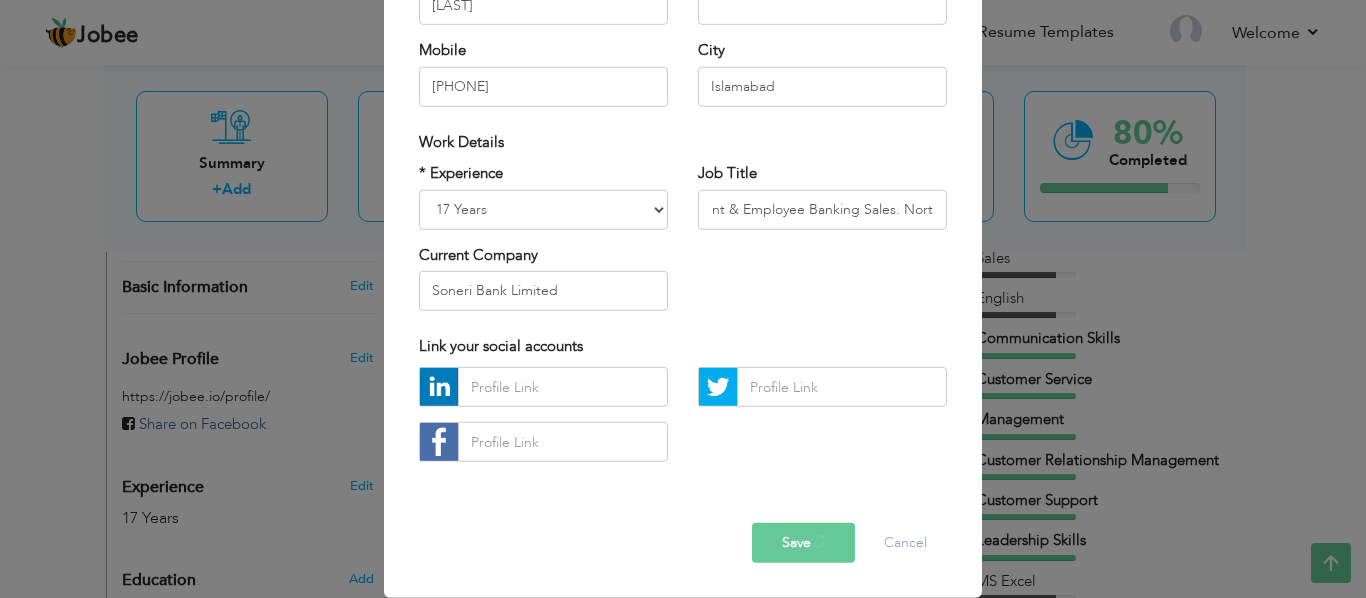 scroll, scrollTop: 0, scrollLeft: 0, axis: both 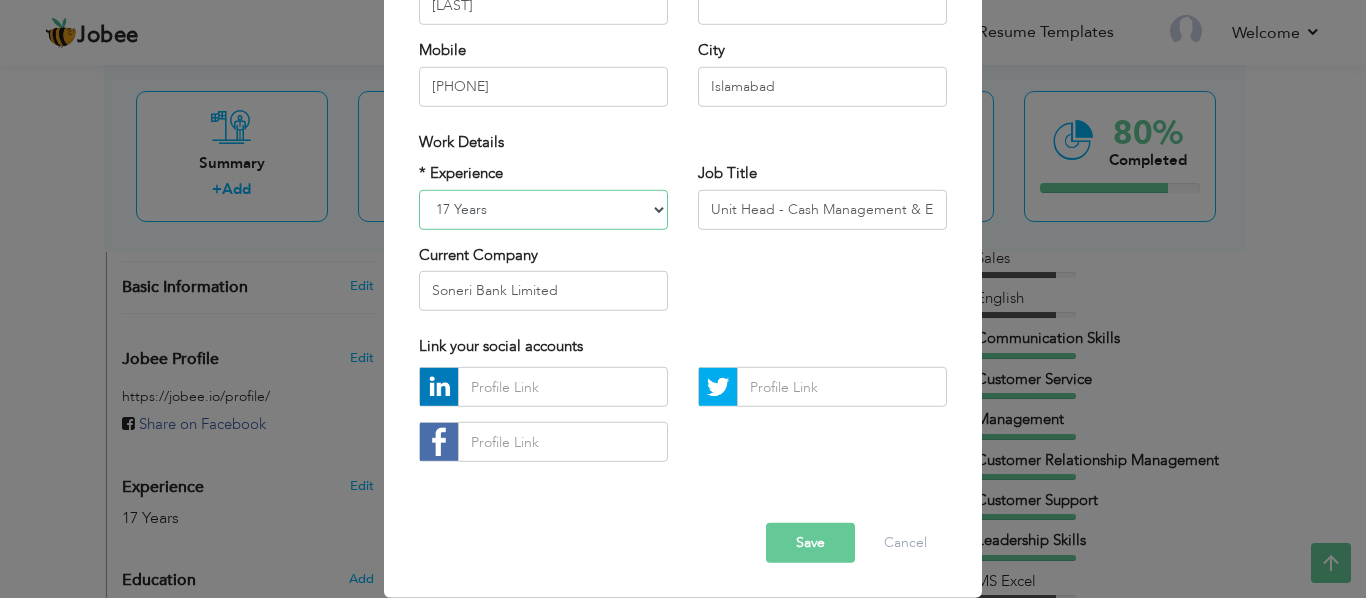 click on "Entry Level Less than 1 Year 1 Year 2 Years 3 Years 4 Years 5 Years 6 Years 7 Years 8 Years 9 Years 10 Years 11 Years 12 Years 13 Years 14 Years 15 Years 16 Years 17 Years 18 Years 19 Years 20 Years 21 Years 22 Years 23 Years 24 Years 25 Years 26 Years 27 Years 28 Years 29 Years 30 Years 31 Years 32 Years 33 Years 34 Years 35 Years More than 35 Years" at bounding box center [543, 209] 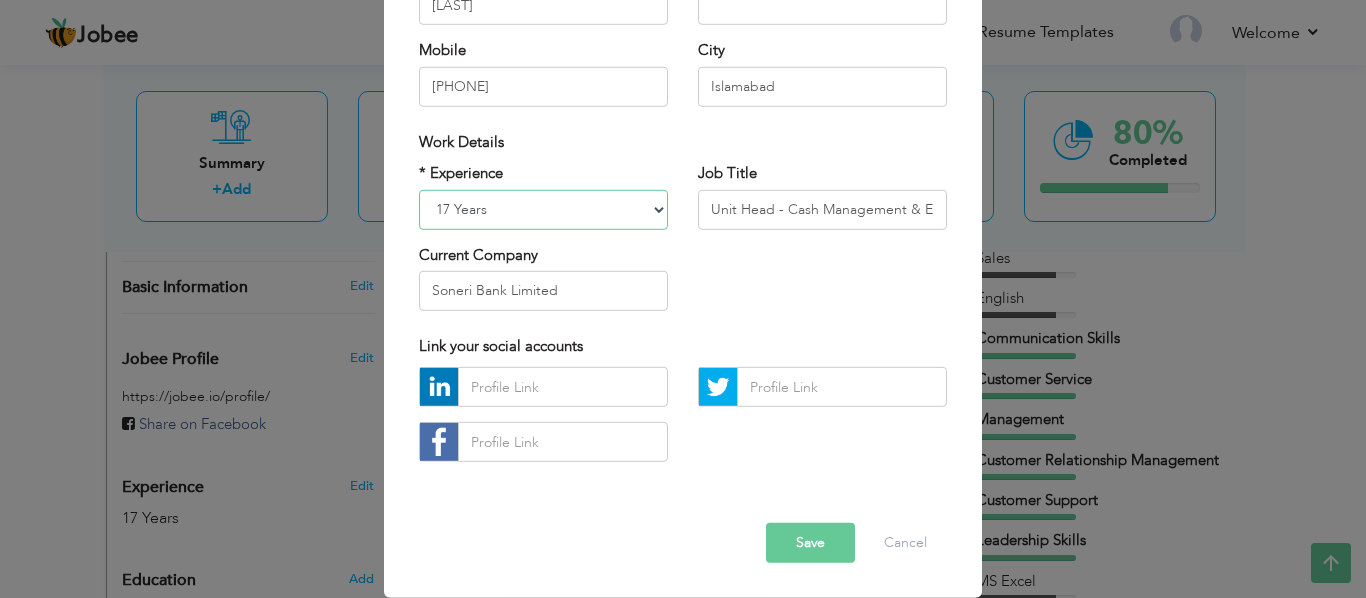 select on "number:20" 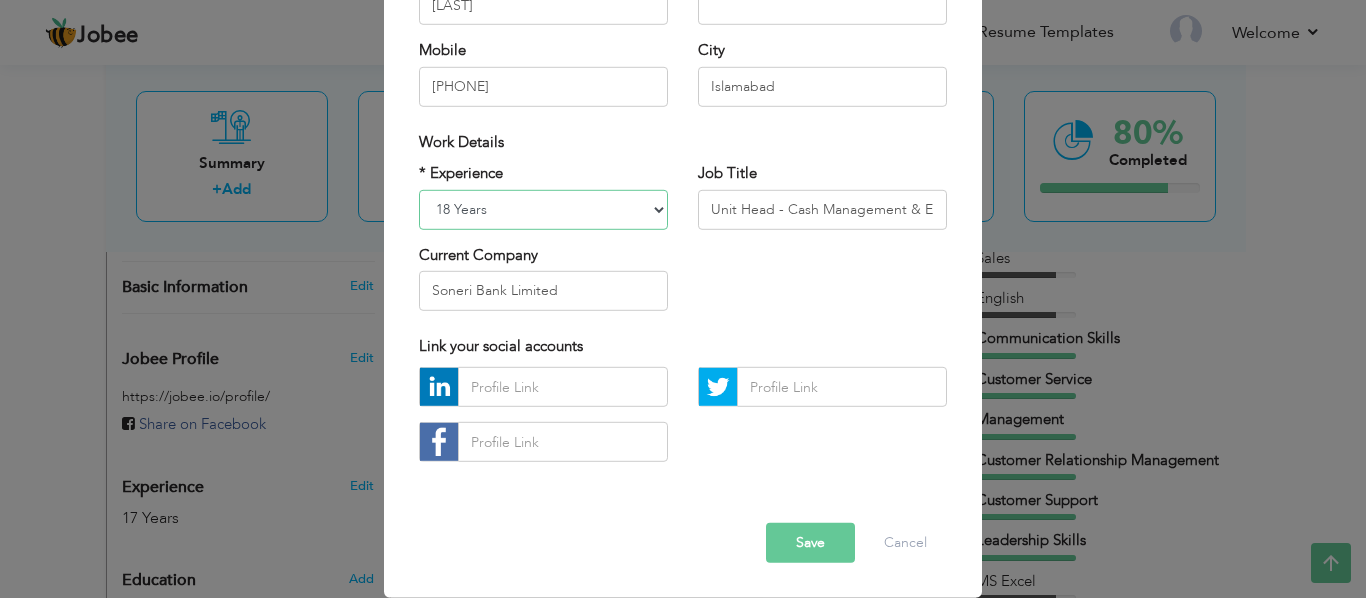 click on "Entry Level Less than 1 Year 1 Year 2 Years 3 Years 4 Years 5 Years 6 Years 7 Years 8 Years 9 Years 10 Years 11 Years 12 Years 13 Years 14 Years 15 Years 16 Years 17 Years 18 Years 19 Years 20 Years 21 Years 22 Years 23 Years 24 Years 25 Years 26 Years 27 Years 28 Years 29 Years 30 Years 31 Years 32 Years 33 Years 34 Years 35 Years More than 35 Years" at bounding box center [543, 209] 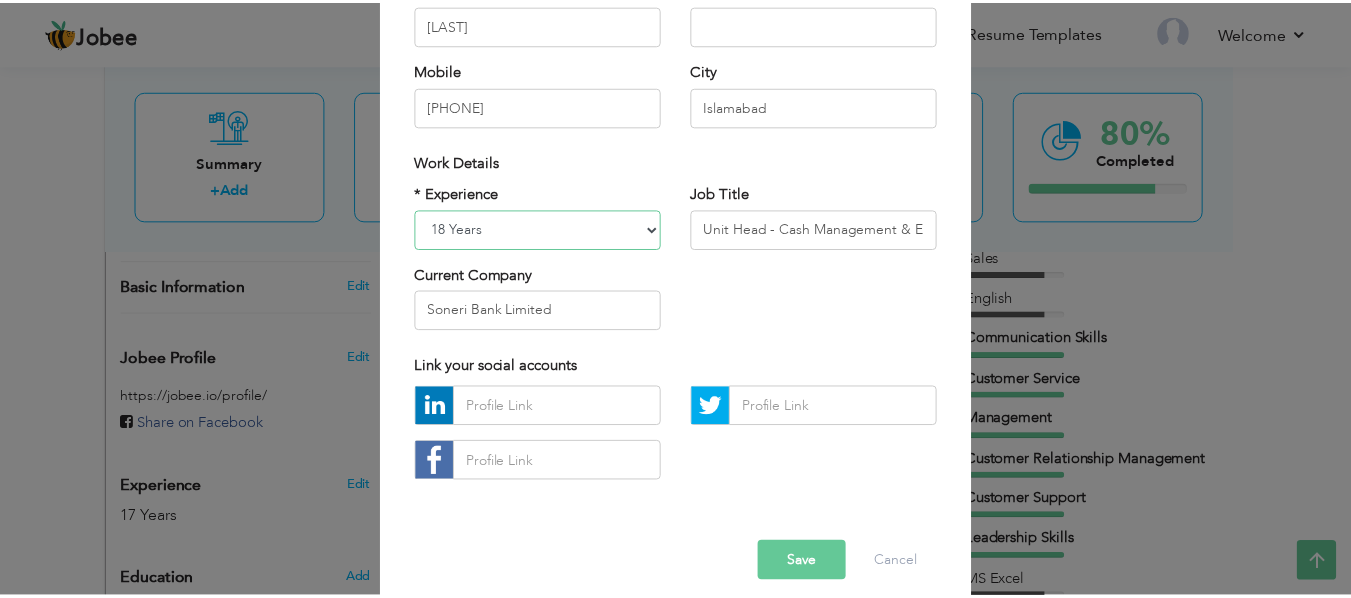 scroll, scrollTop: 300, scrollLeft: 0, axis: vertical 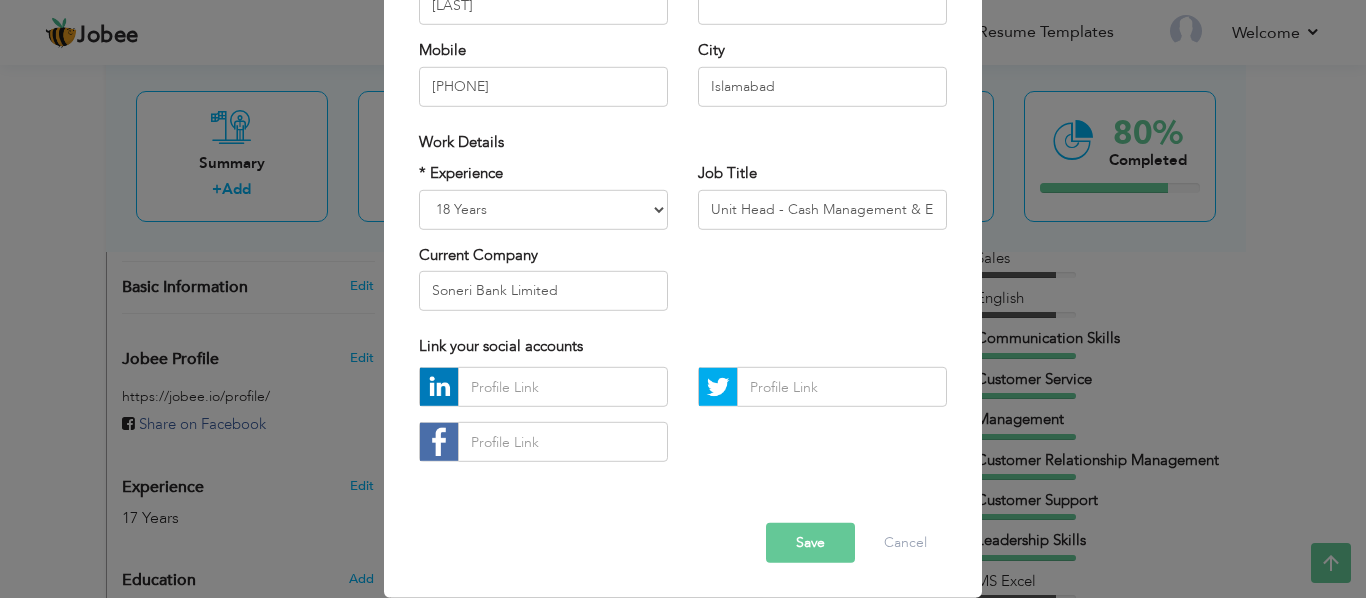 click on "Save" at bounding box center (810, 543) 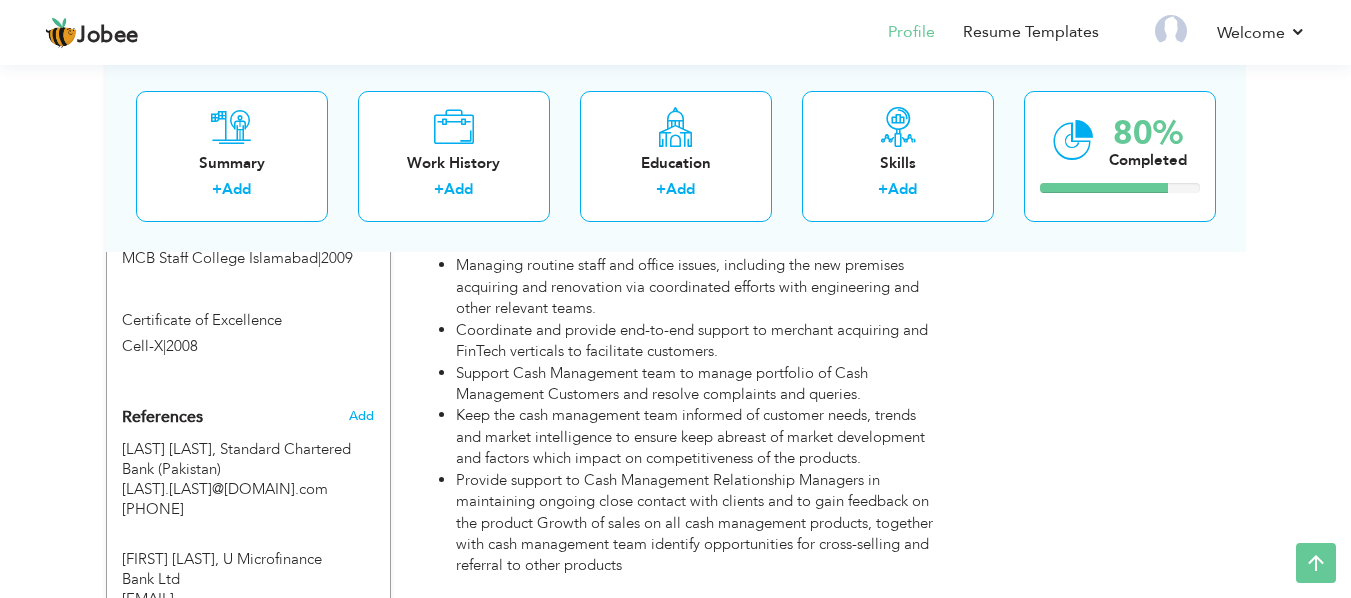 scroll, scrollTop: 788, scrollLeft: 0, axis: vertical 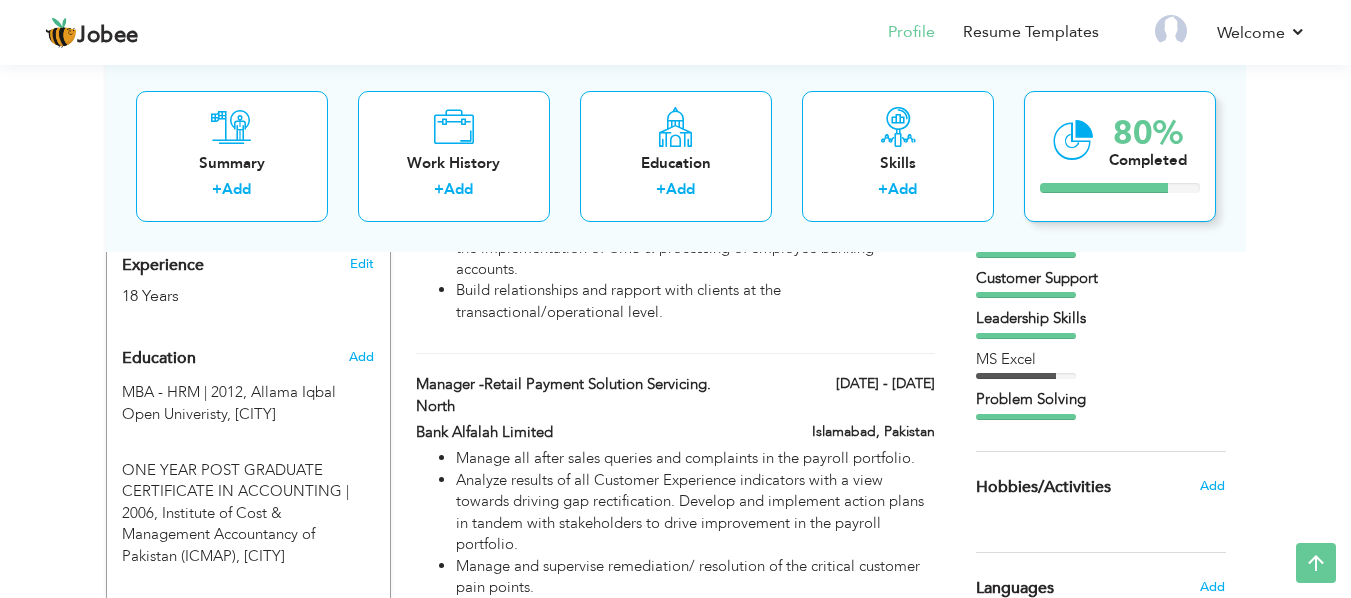 click on "80%
Completed" at bounding box center [1120, 155] 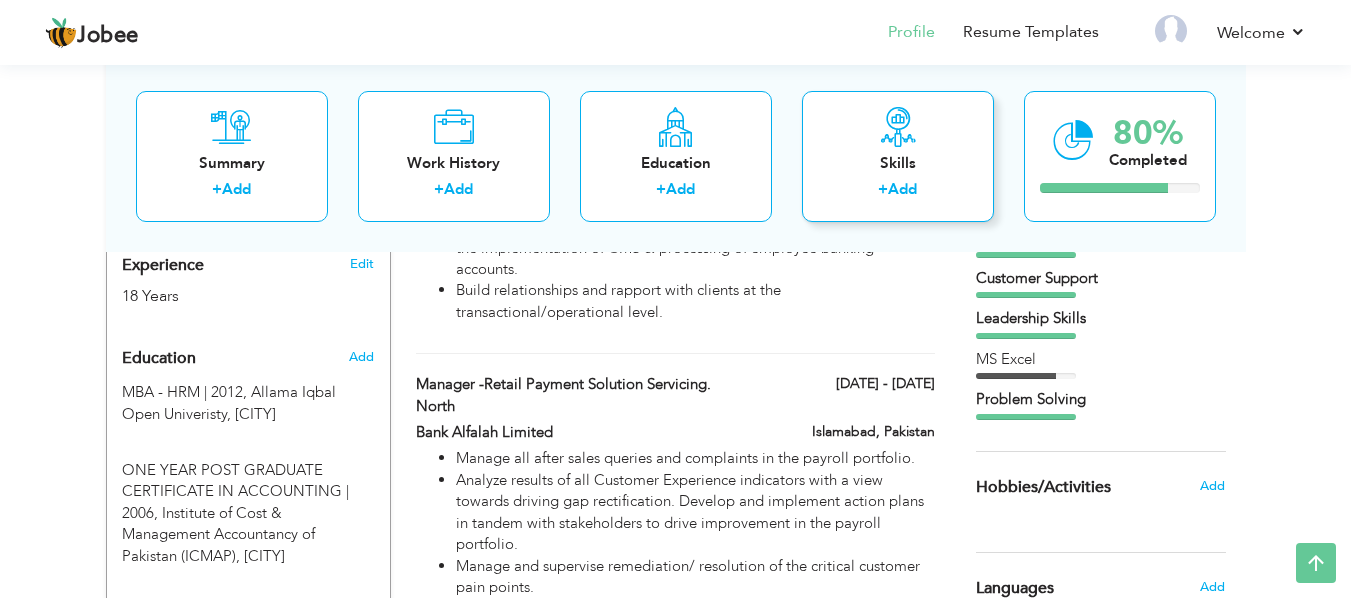 click on "Add" at bounding box center [902, 189] 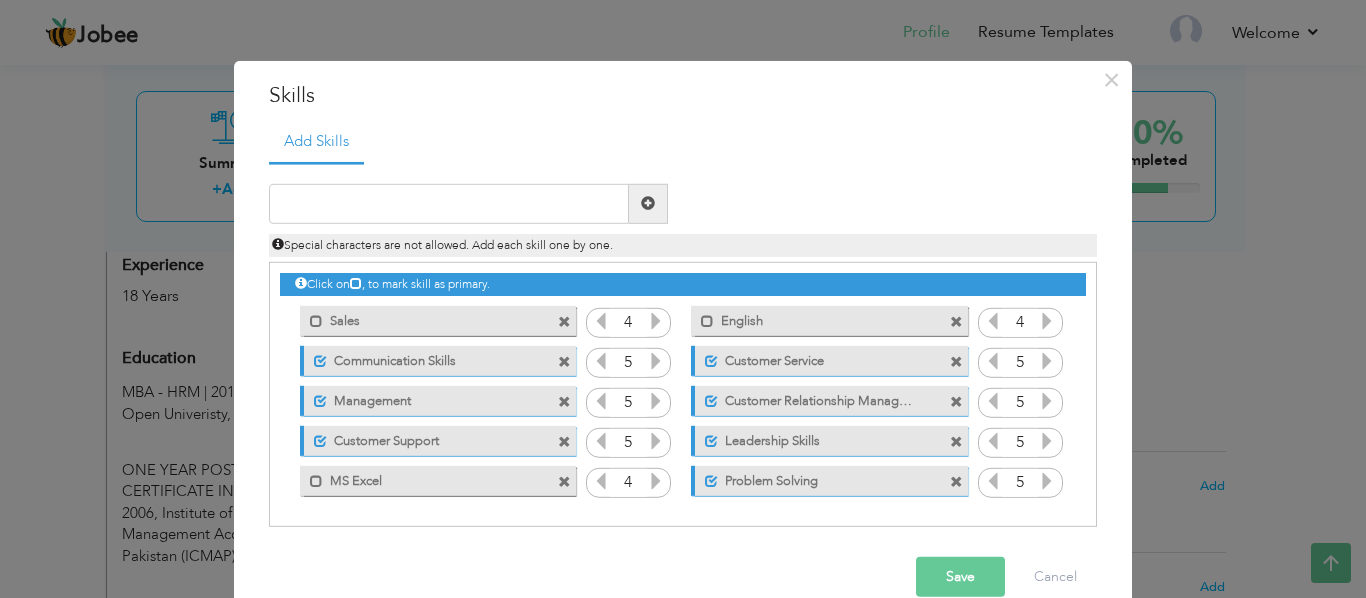 click on "Save" at bounding box center (960, 577) 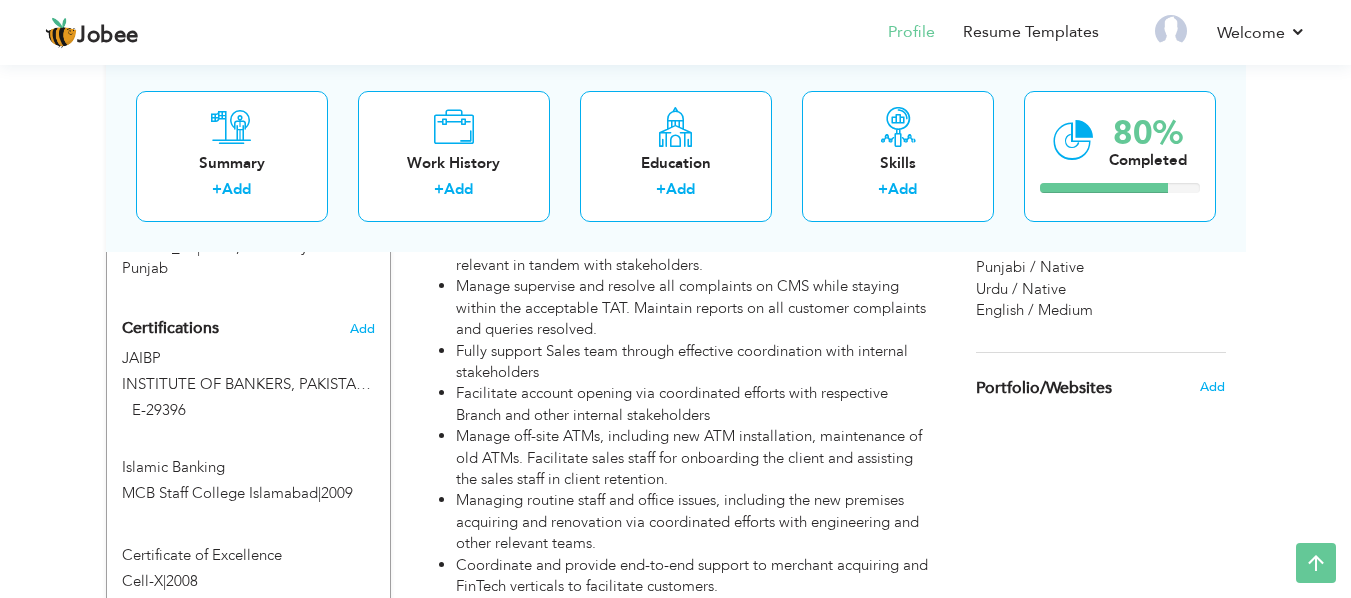 scroll, scrollTop: 1188, scrollLeft: 0, axis: vertical 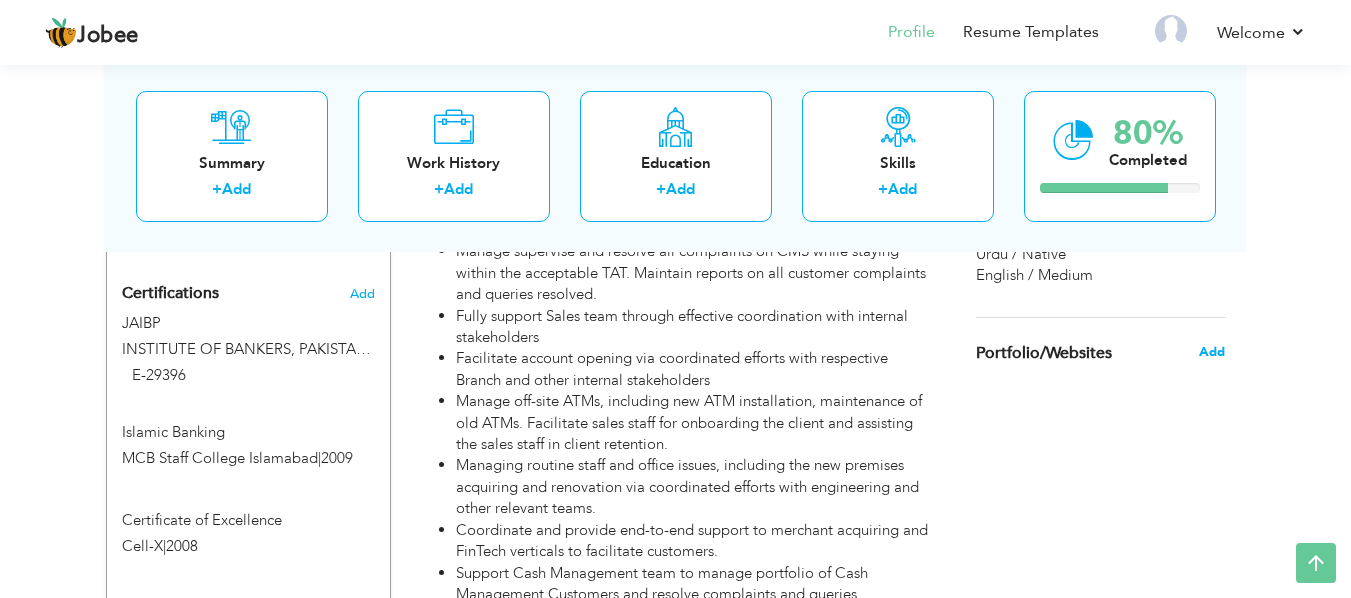 click on "Add" at bounding box center [1212, 352] 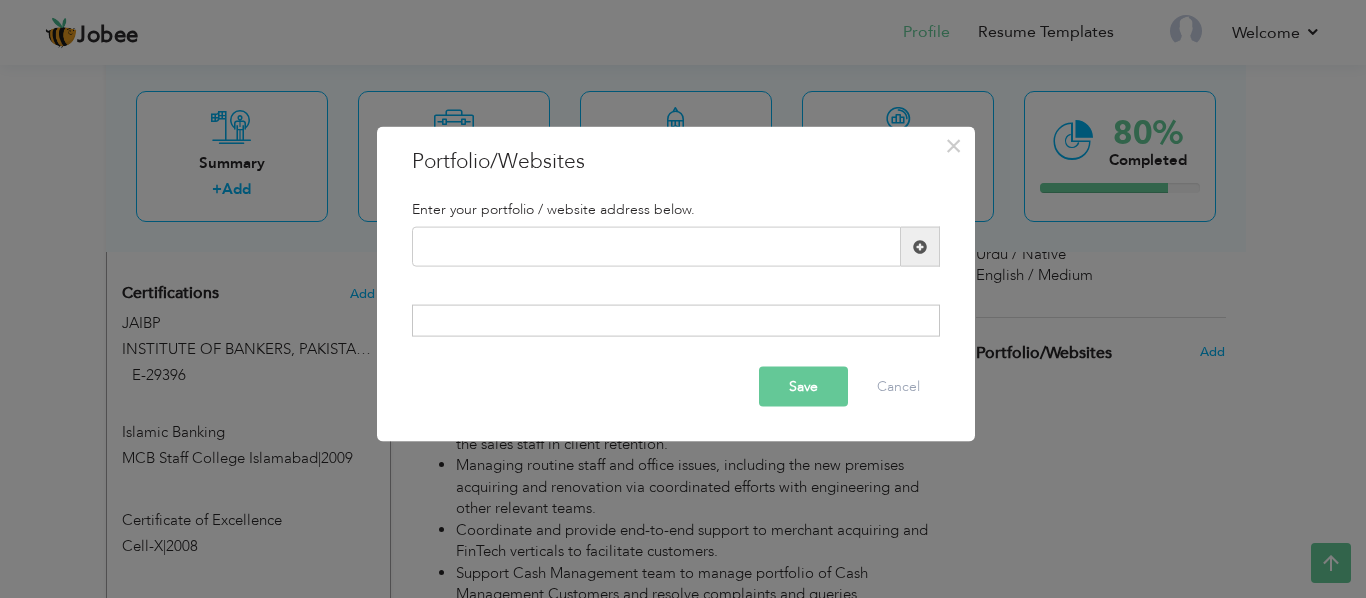 click at bounding box center (920, 246) 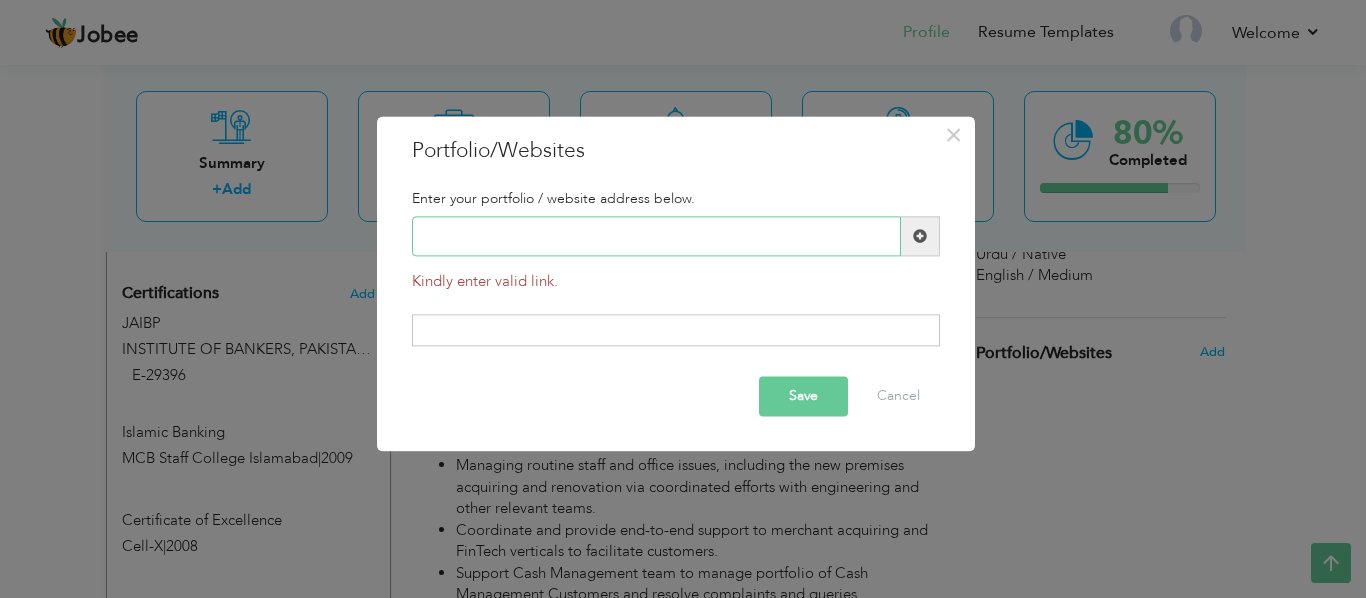 click at bounding box center (656, 237) 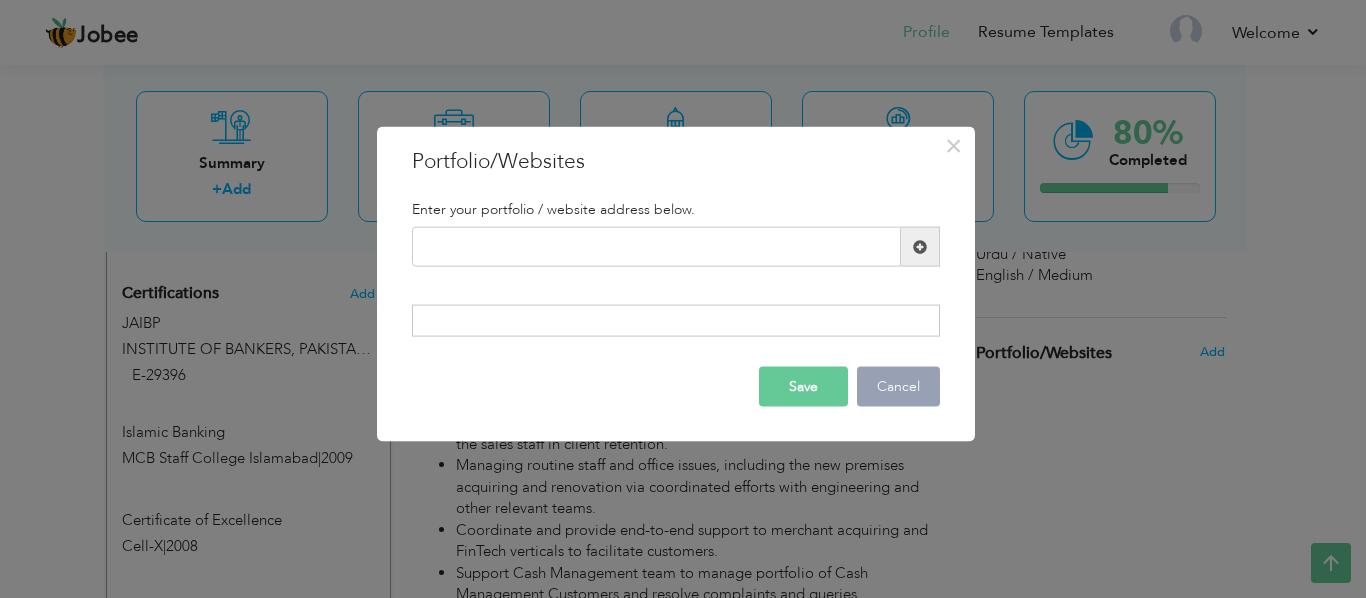 click on "Cancel" at bounding box center (898, 386) 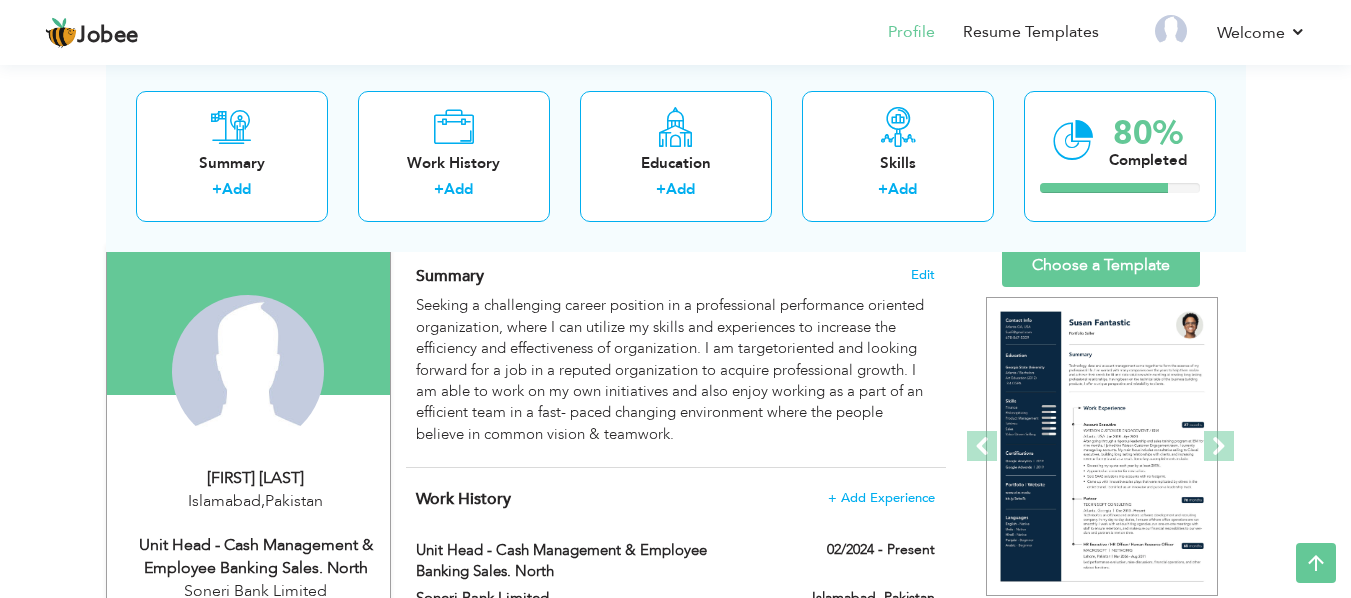 scroll, scrollTop: 0, scrollLeft: 0, axis: both 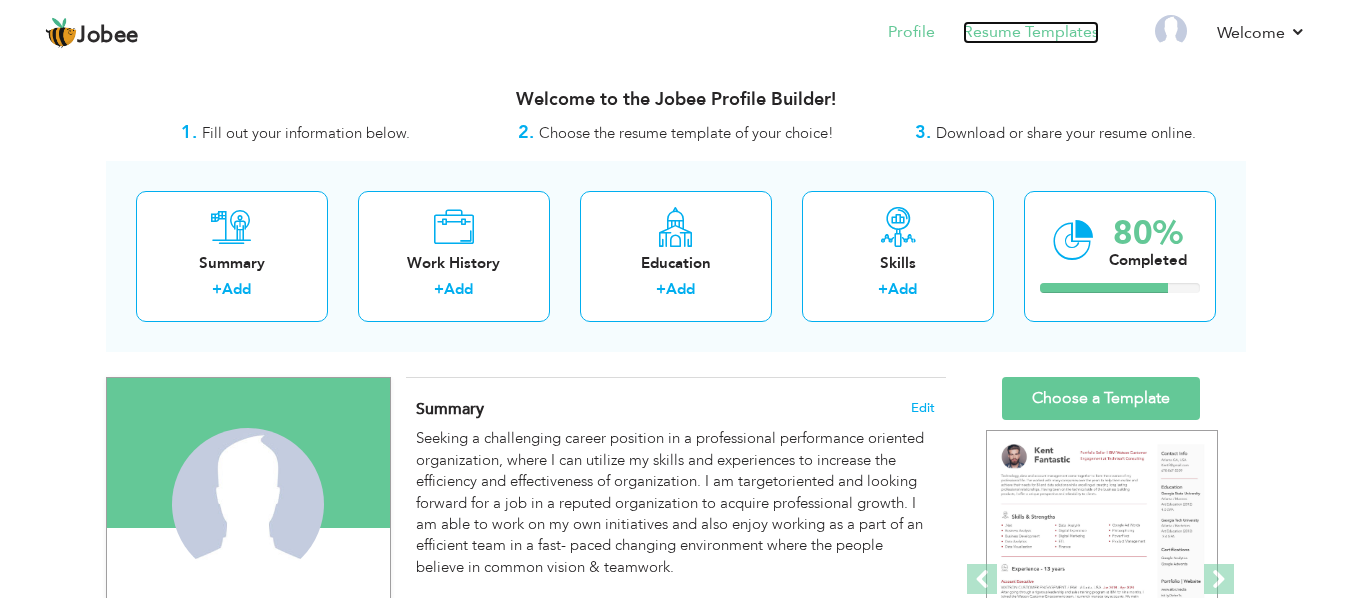 click on "Resume Templates" at bounding box center [1031, 32] 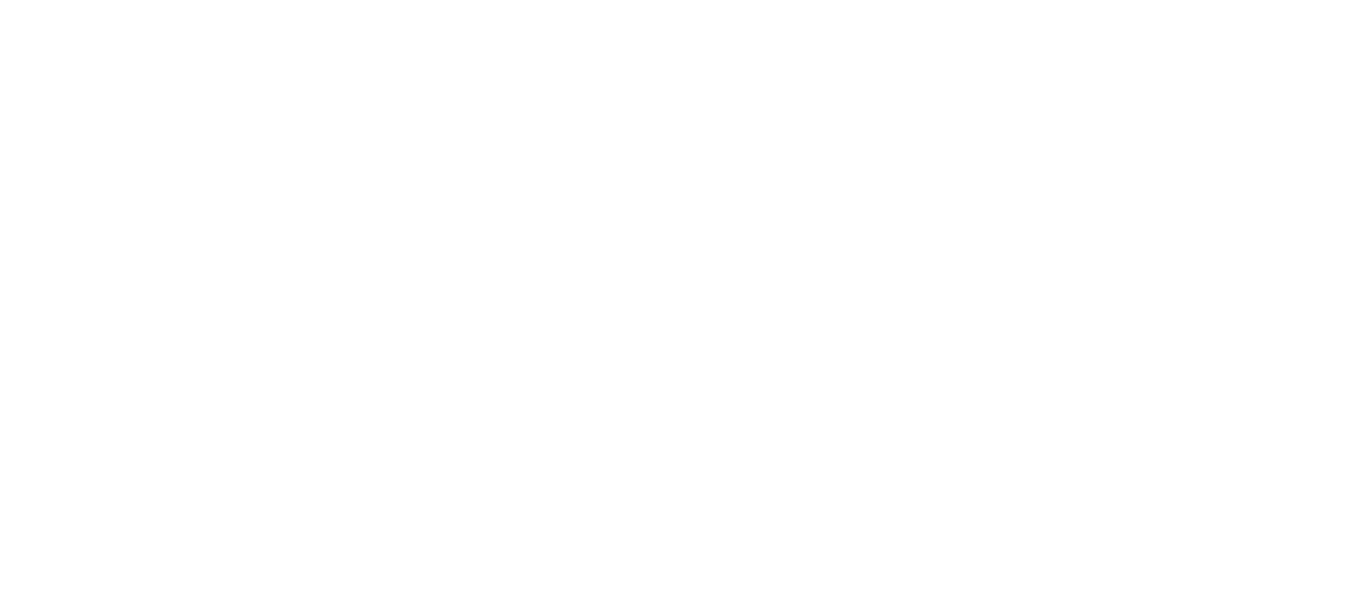 scroll, scrollTop: 0, scrollLeft: 0, axis: both 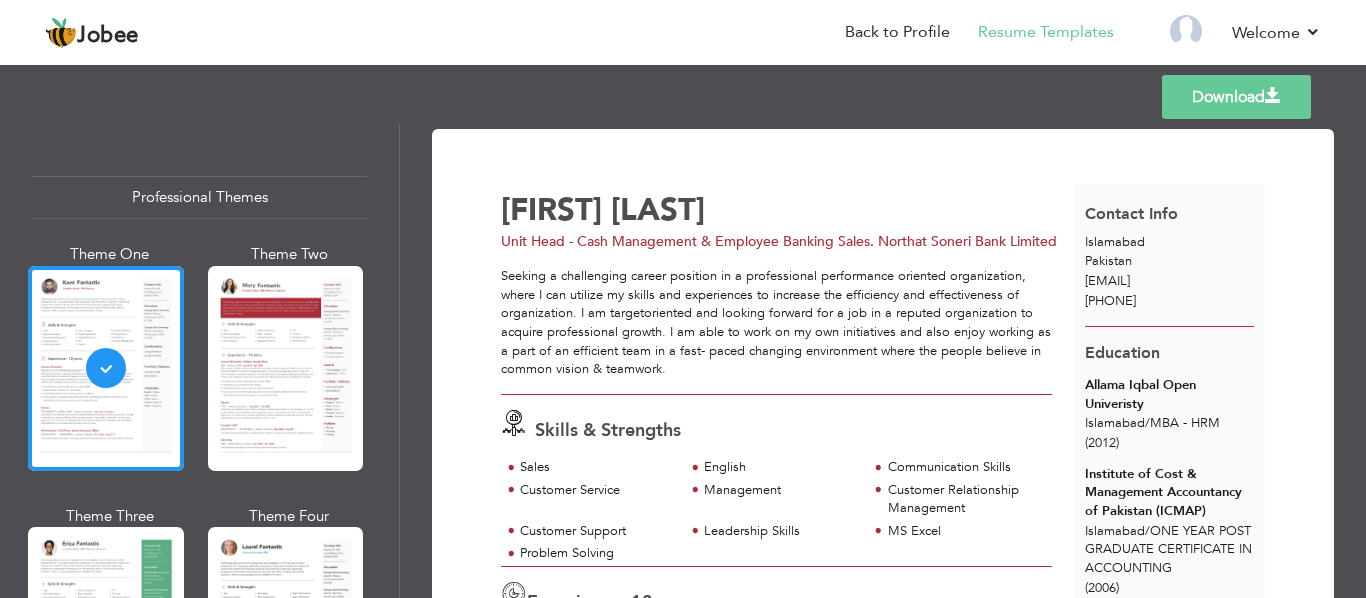 click on "Download" 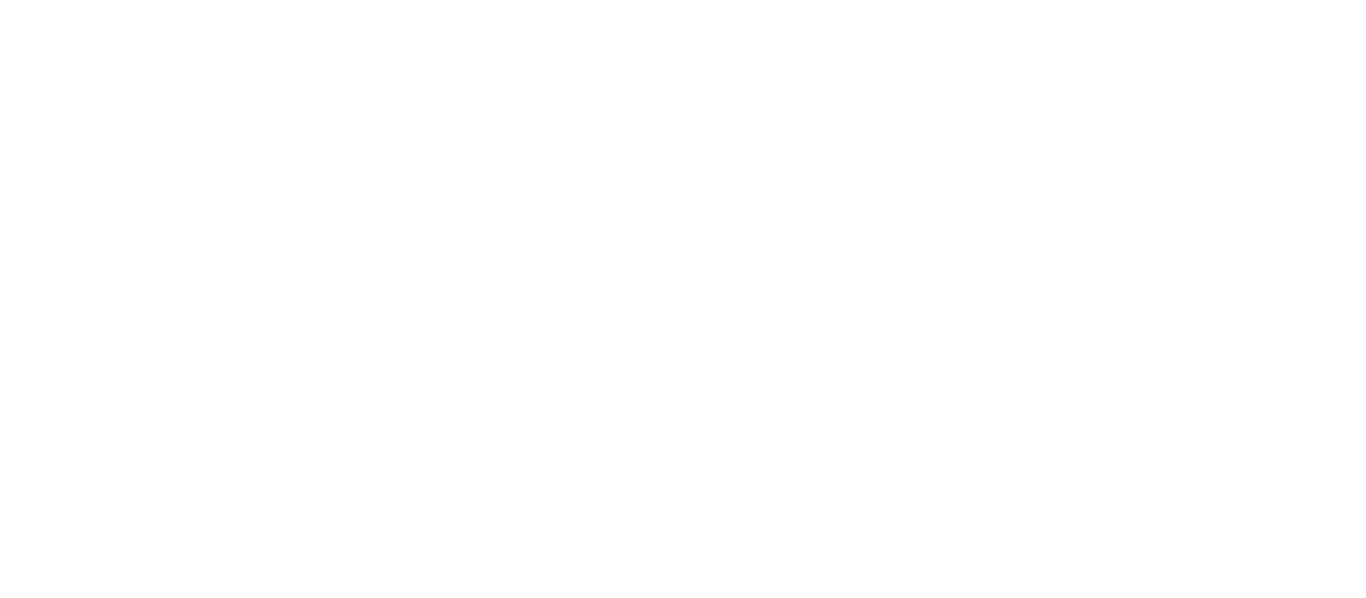 scroll, scrollTop: 0, scrollLeft: 0, axis: both 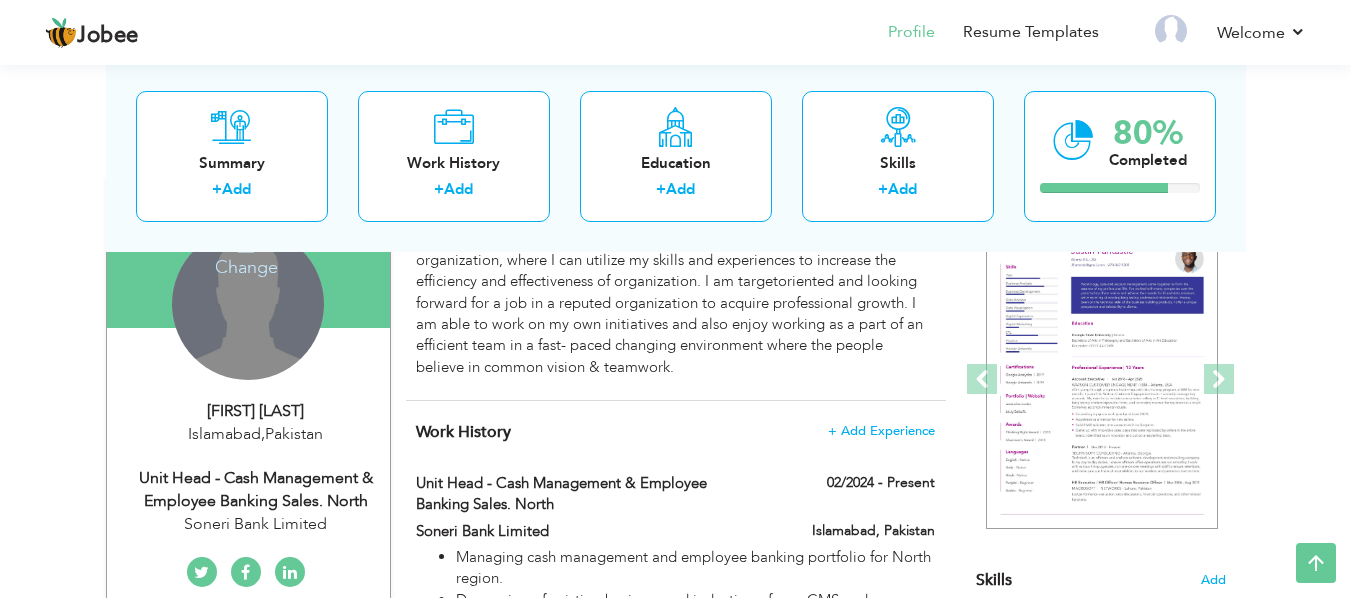 click on "Change" at bounding box center [246, 254] 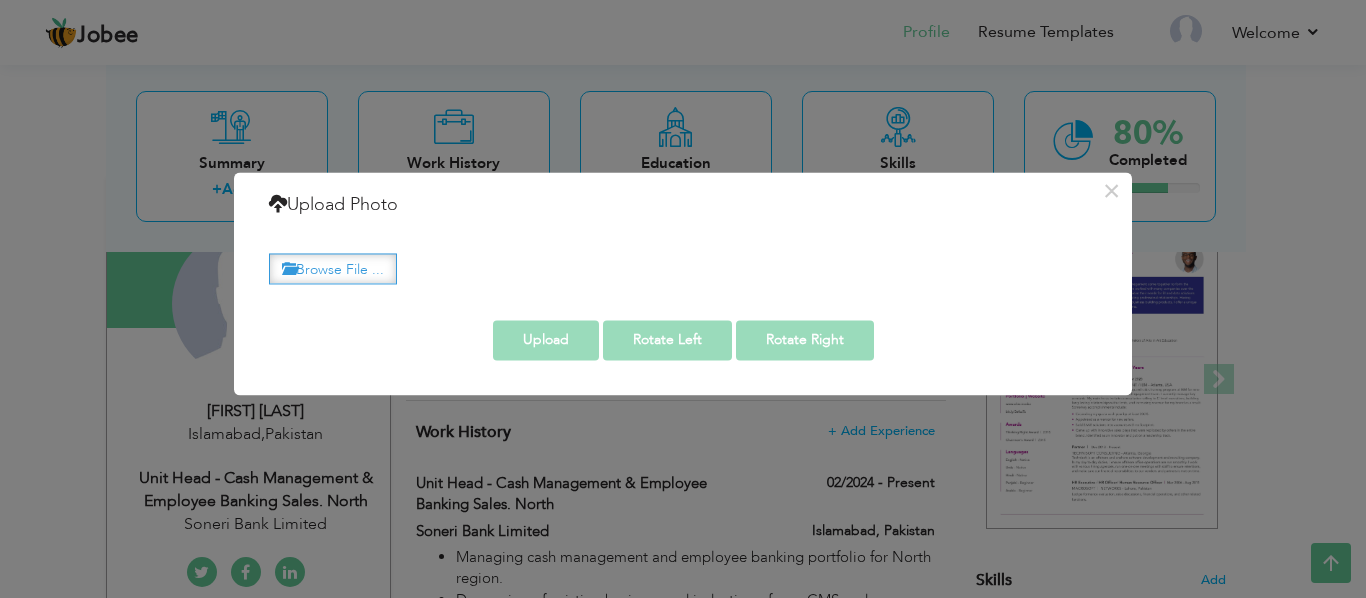 click on "Browse File ..." at bounding box center (333, 268) 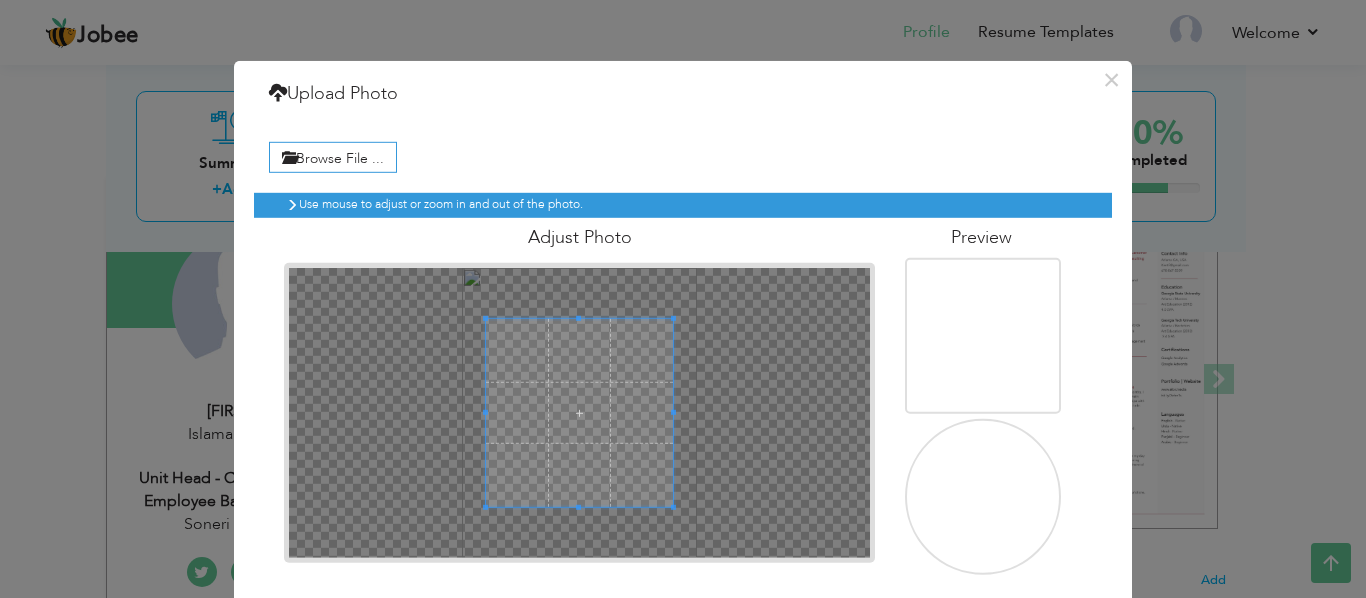 click at bounding box center (985, 498) 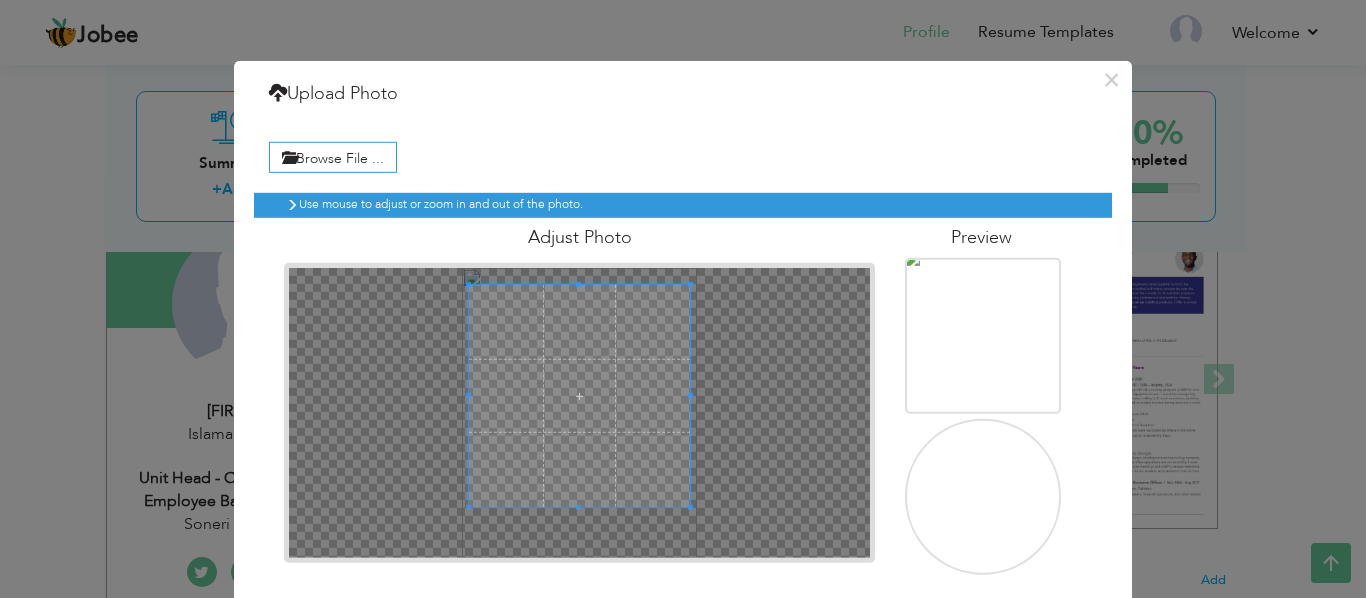 click at bounding box center [578, 284] 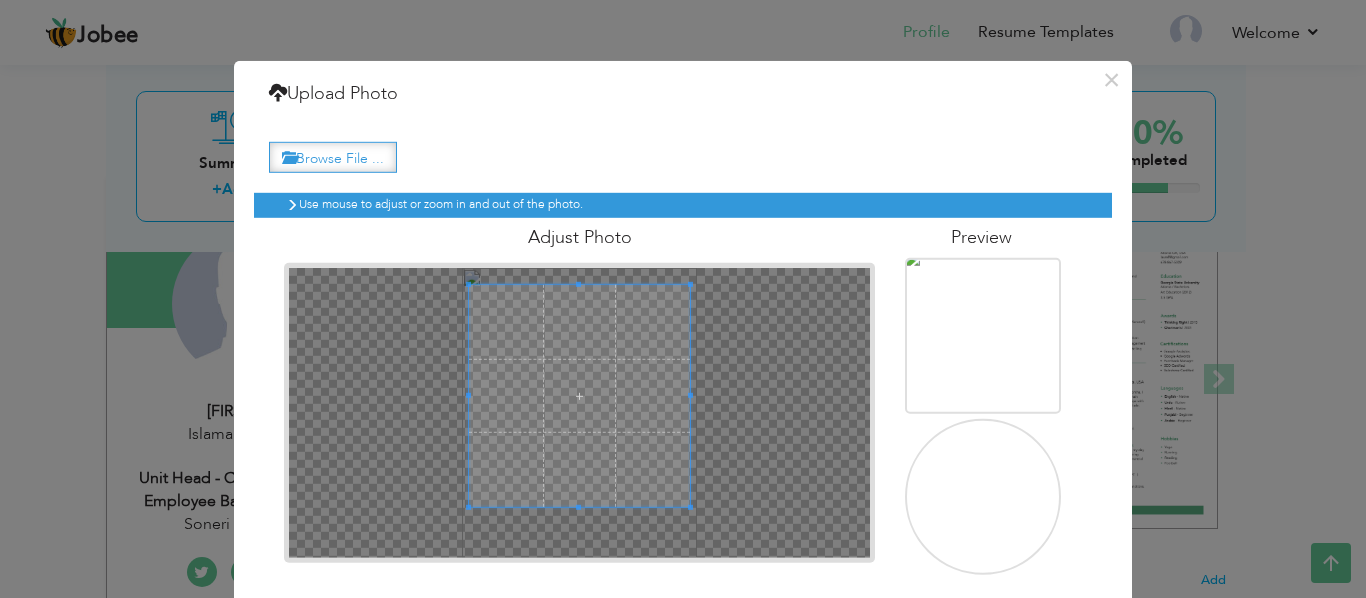 click on "Browse File ..." at bounding box center (333, 157) 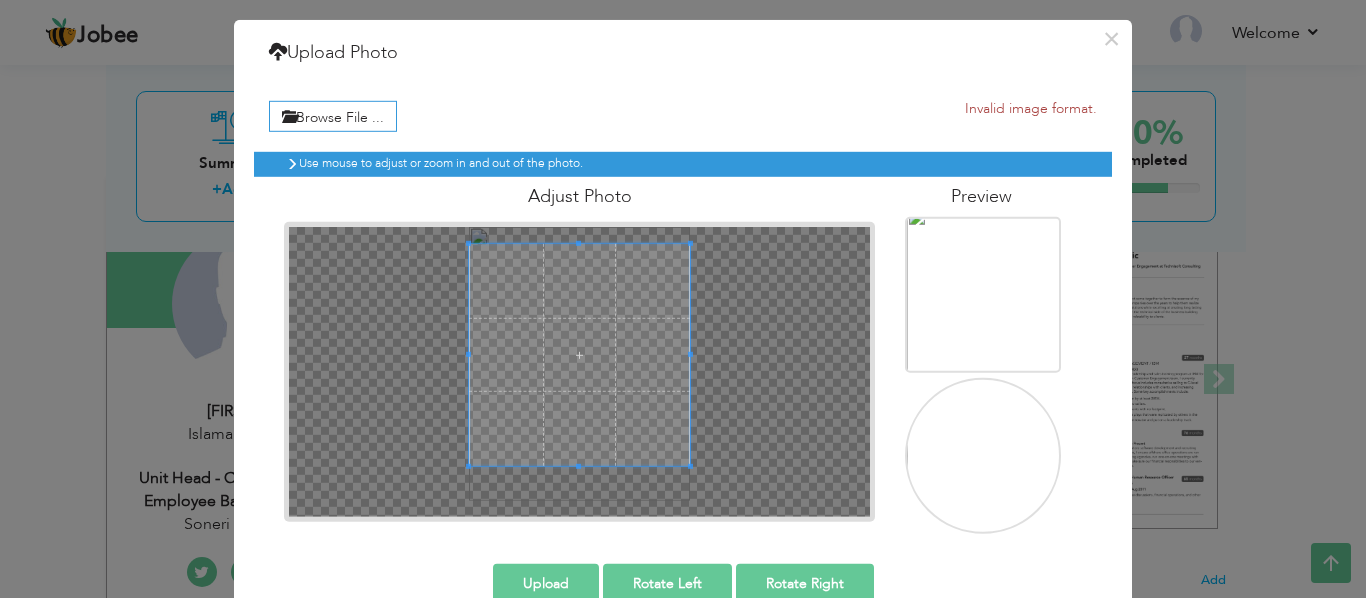 scroll, scrollTop: 82, scrollLeft: 0, axis: vertical 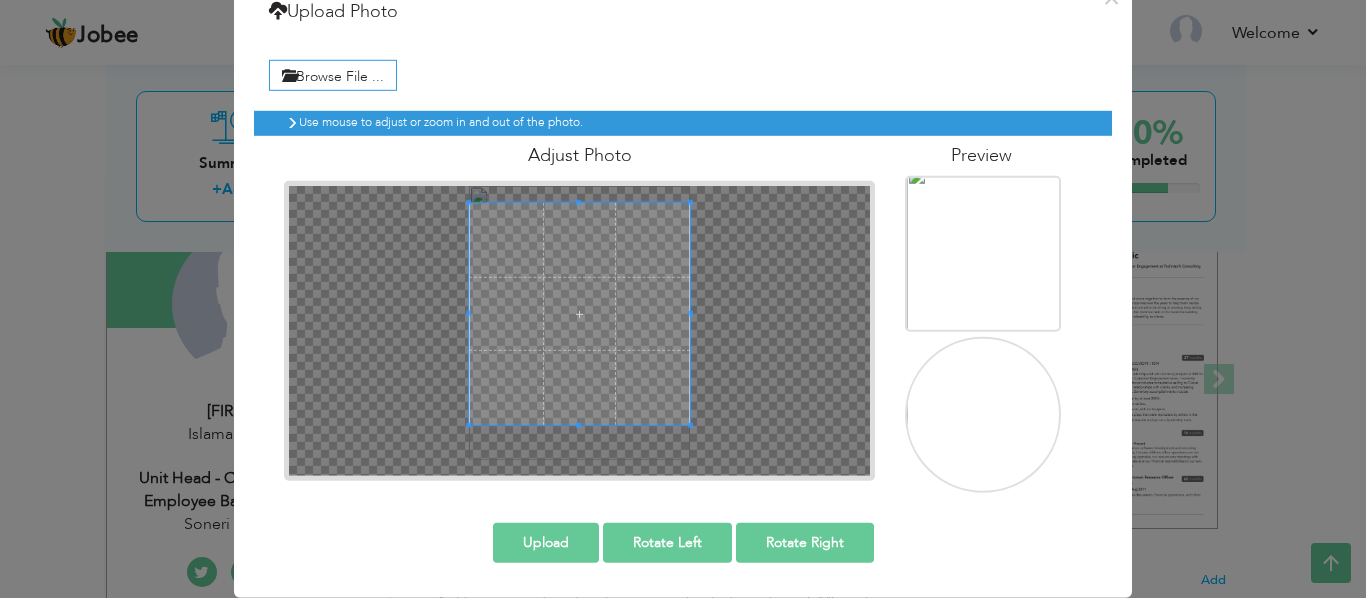 click on "Upload" at bounding box center (546, 543) 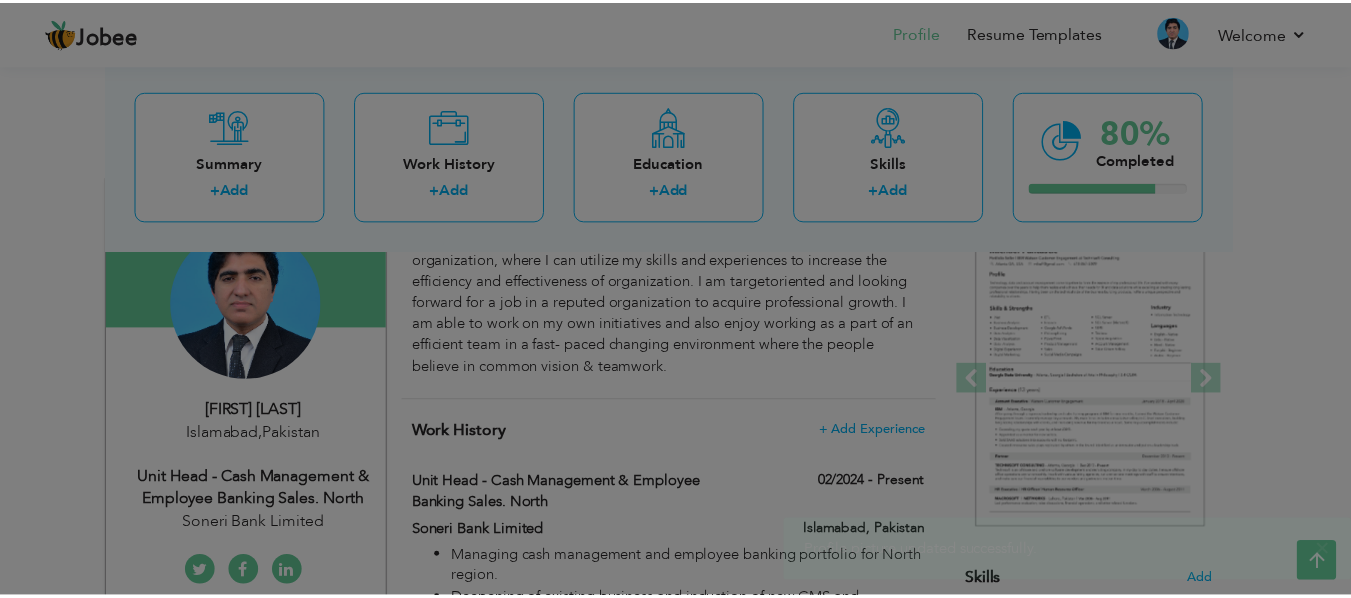 scroll, scrollTop: 0, scrollLeft: 0, axis: both 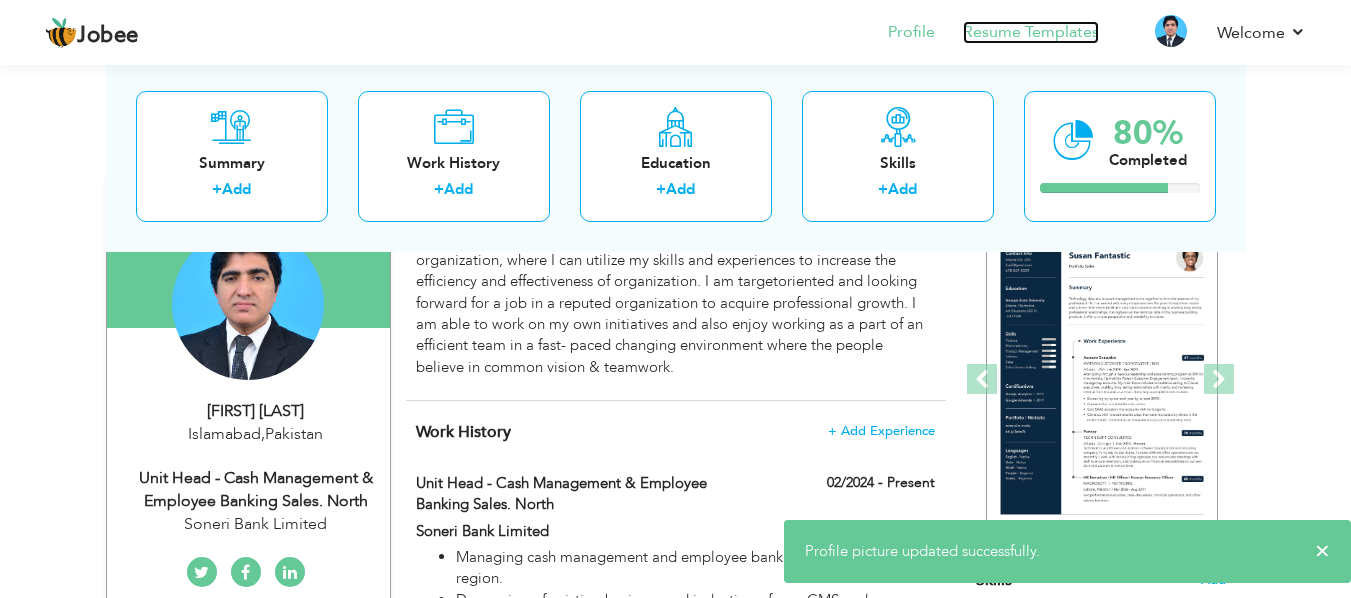 click on "Resume Templates" at bounding box center (1031, 32) 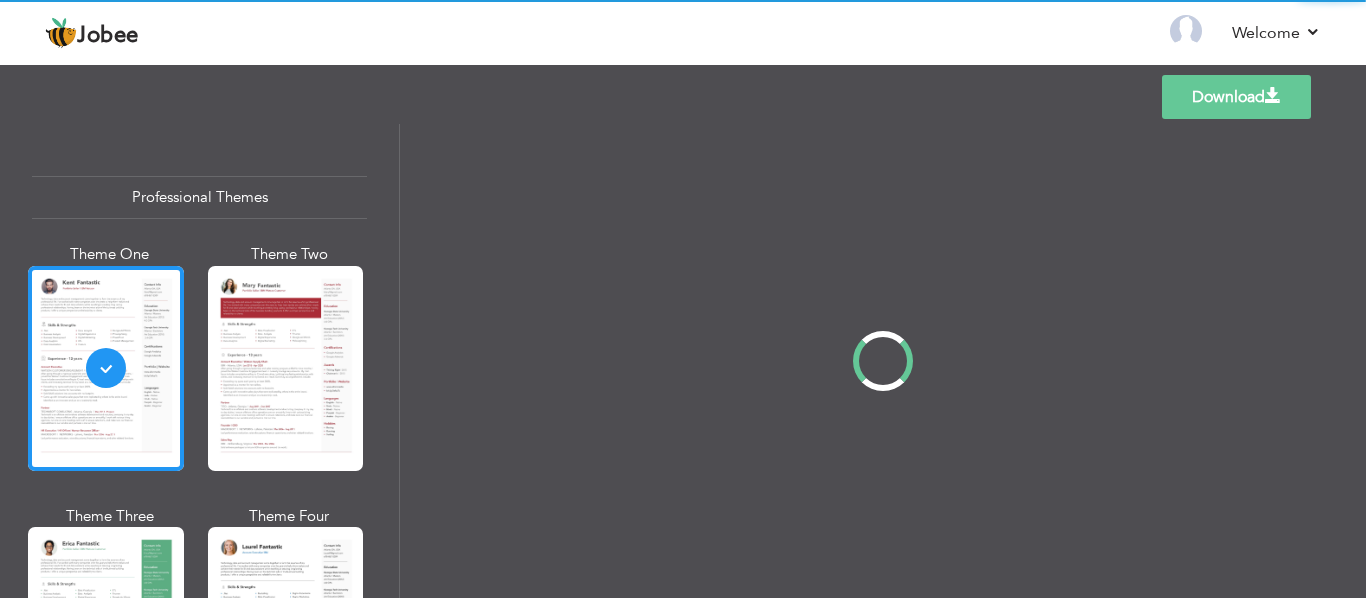 scroll, scrollTop: 0, scrollLeft: 0, axis: both 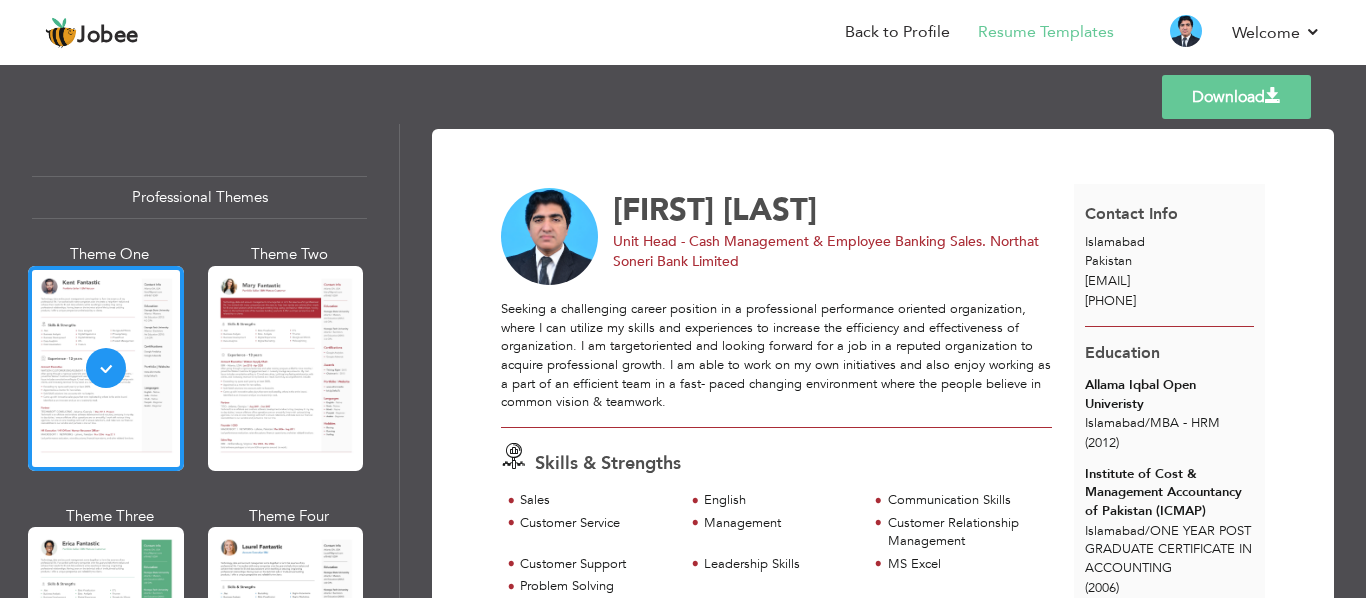 click on "Download" at bounding box center [1236, 97] 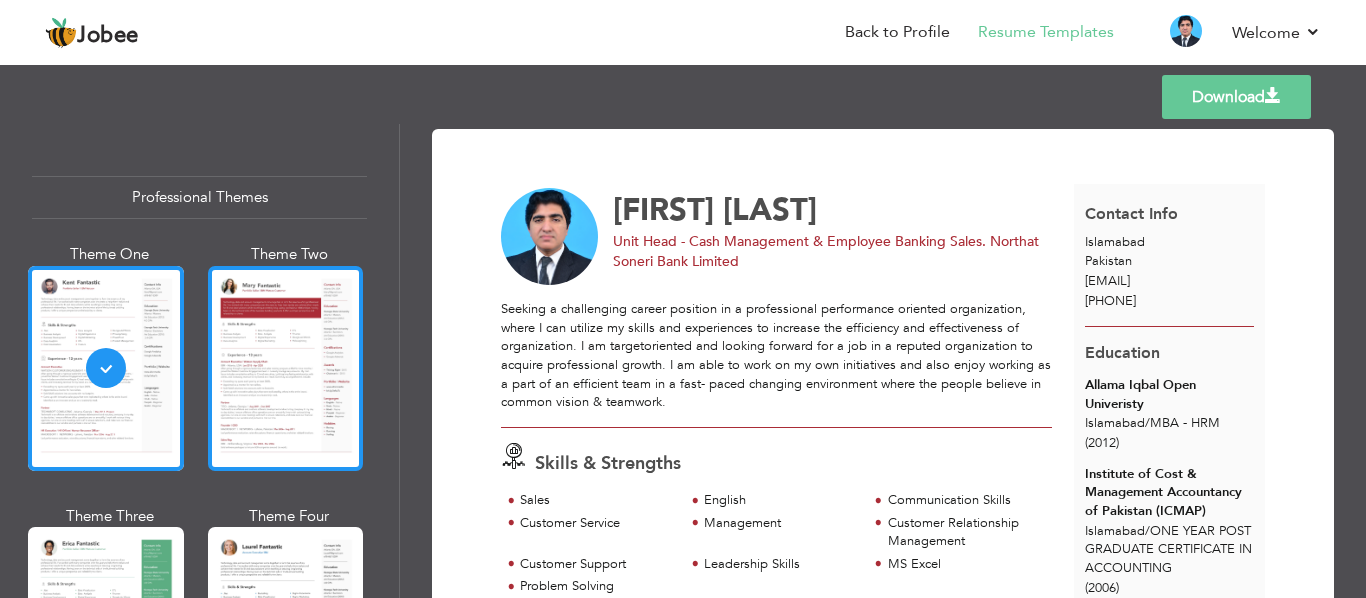 click at bounding box center (286, 368) 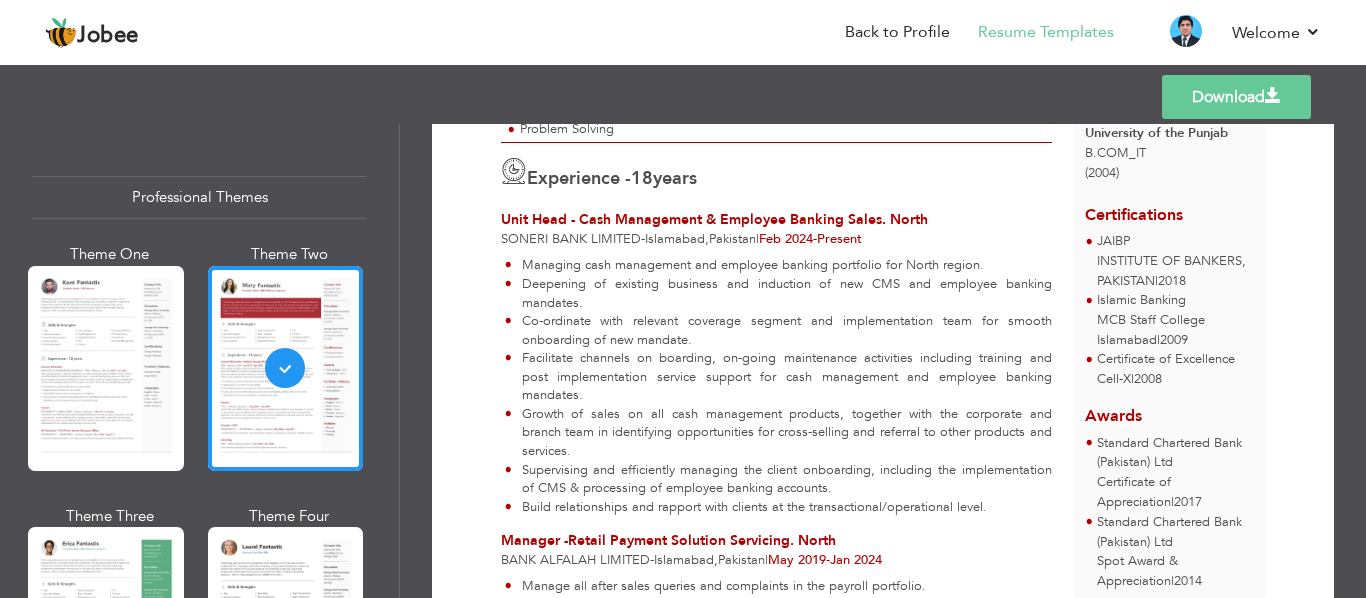 scroll, scrollTop: 500, scrollLeft: 0, axis: vertical 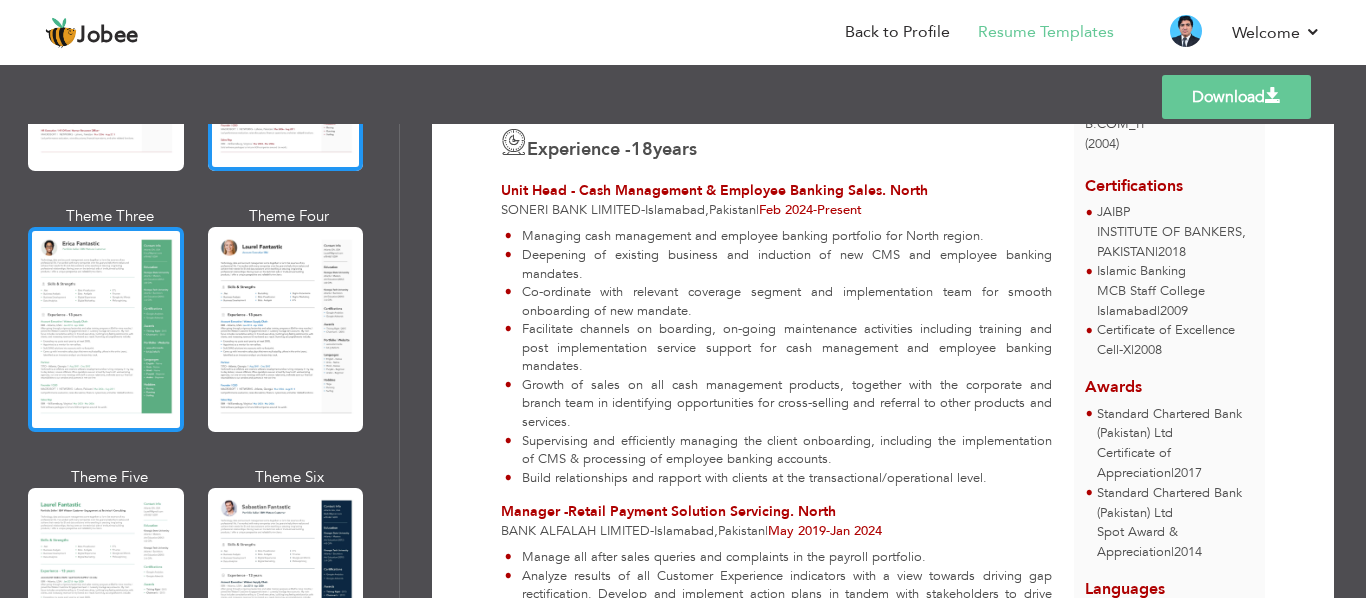 click at bounding box center [106, 329] 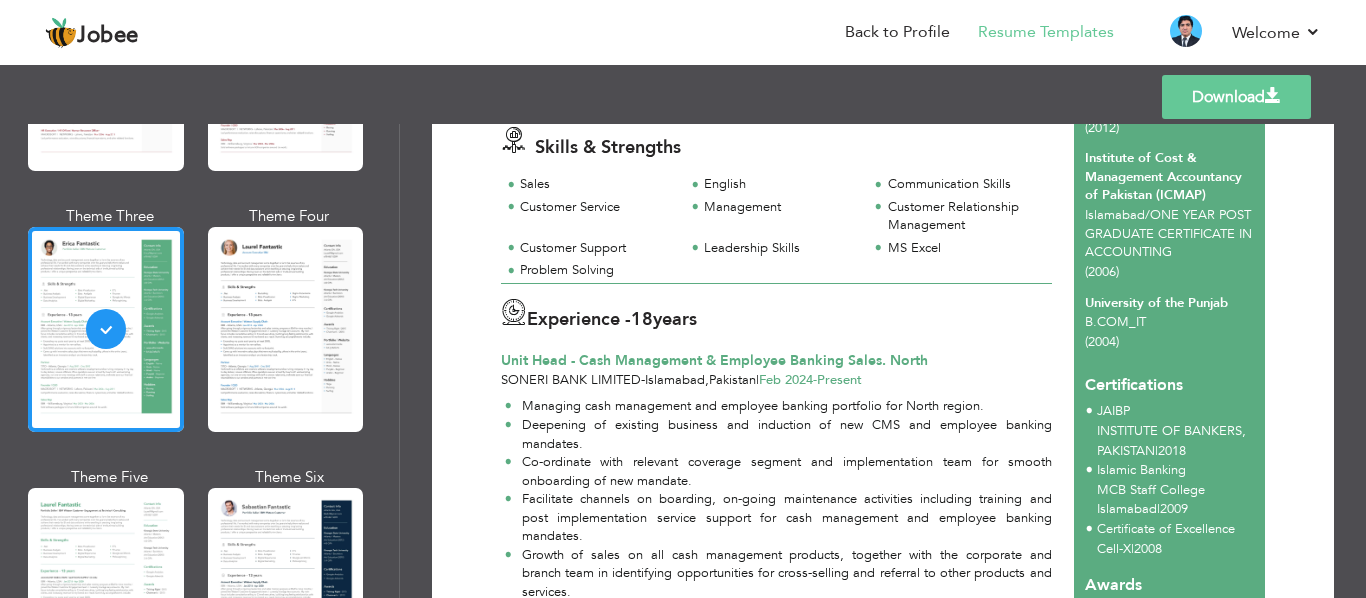scroll, scrollTop: 300, scrollLeft: 0, axis: vertical 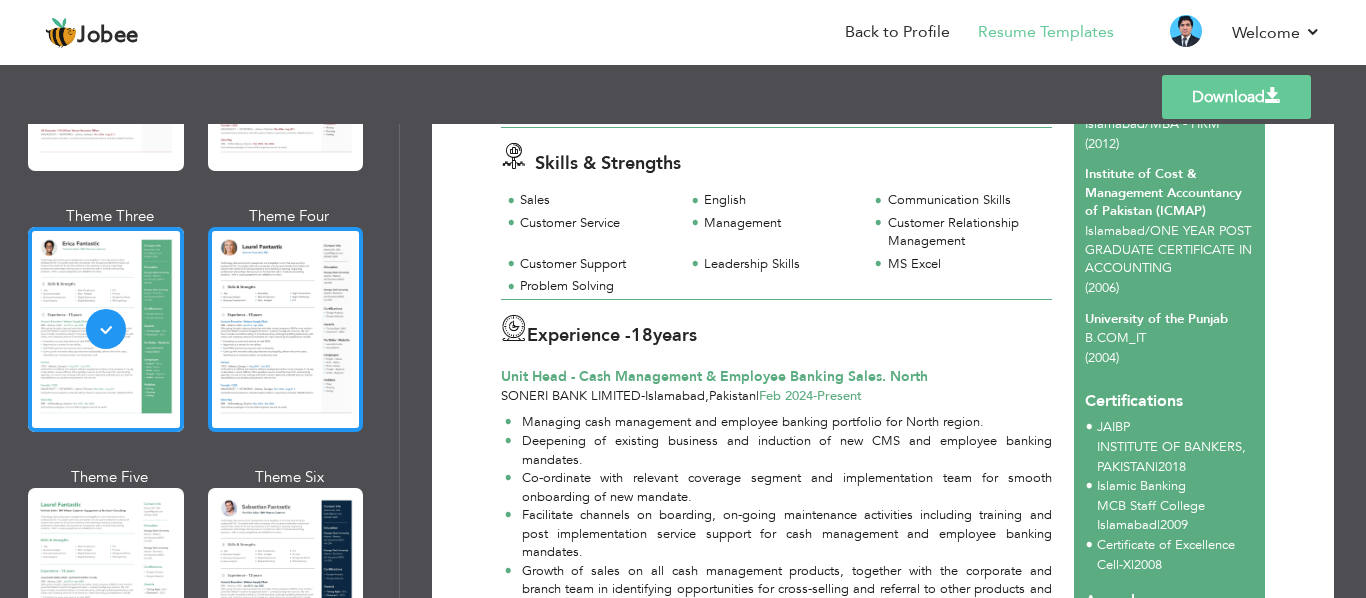 click at bounding box center (286, 329) 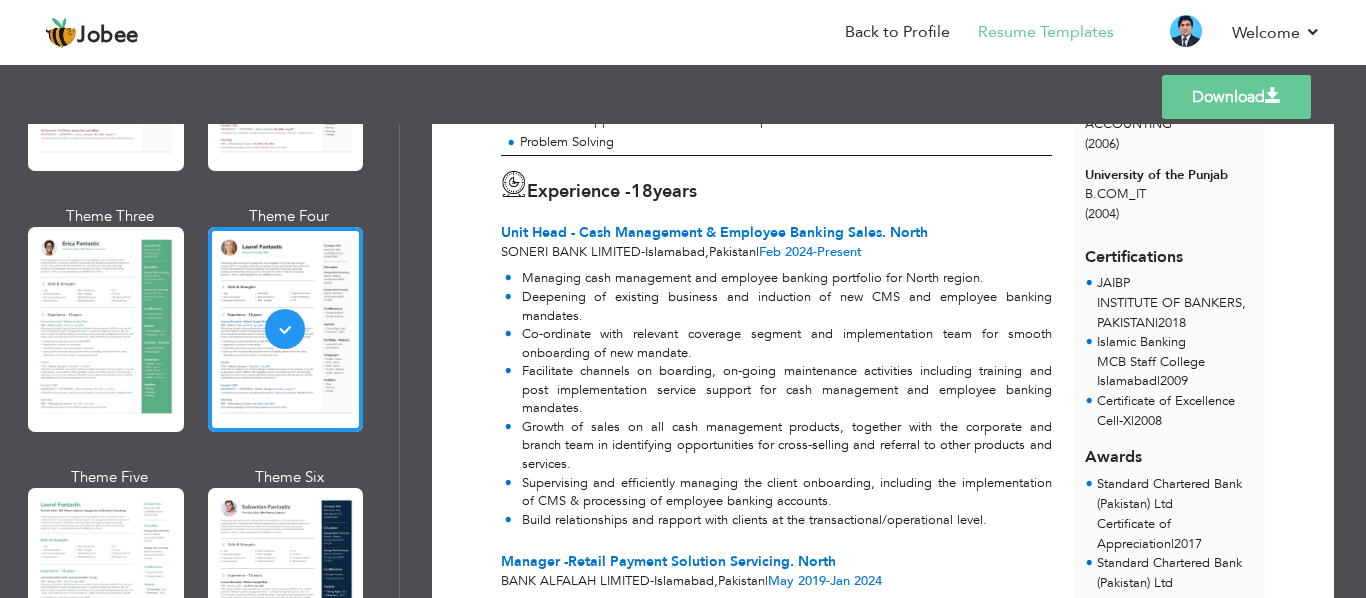 scroll, scrollTop: 443, scrollLeft: 0, axis: vertical 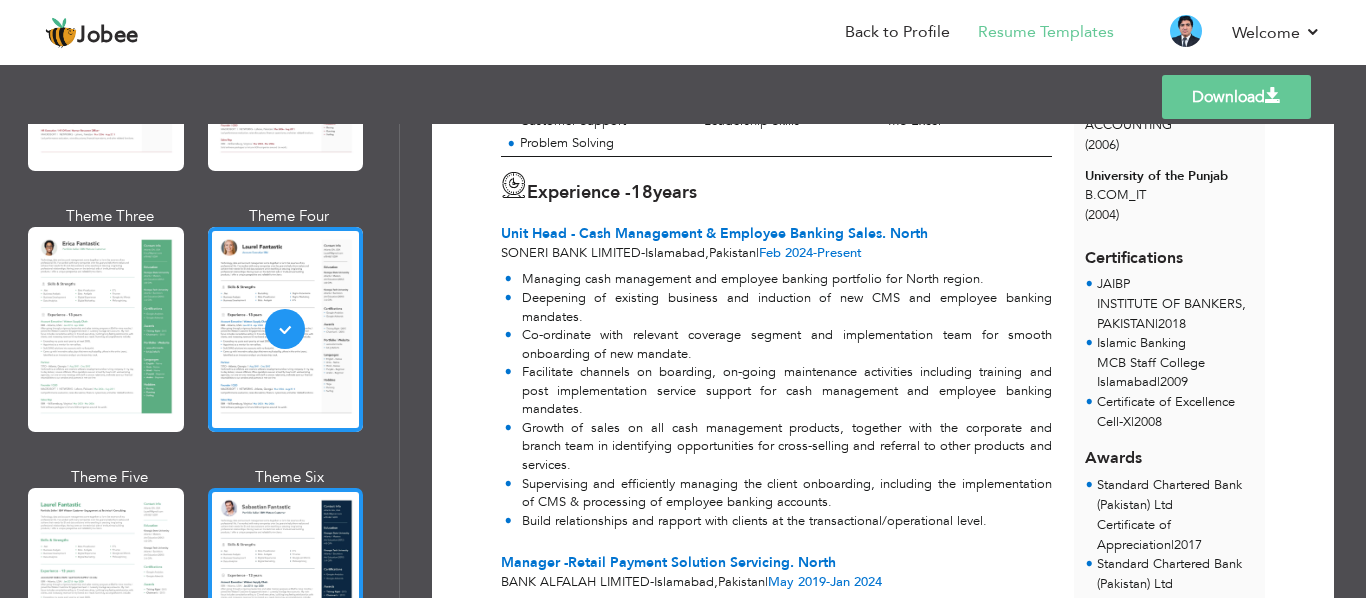 click at bounding box center [286, 590] 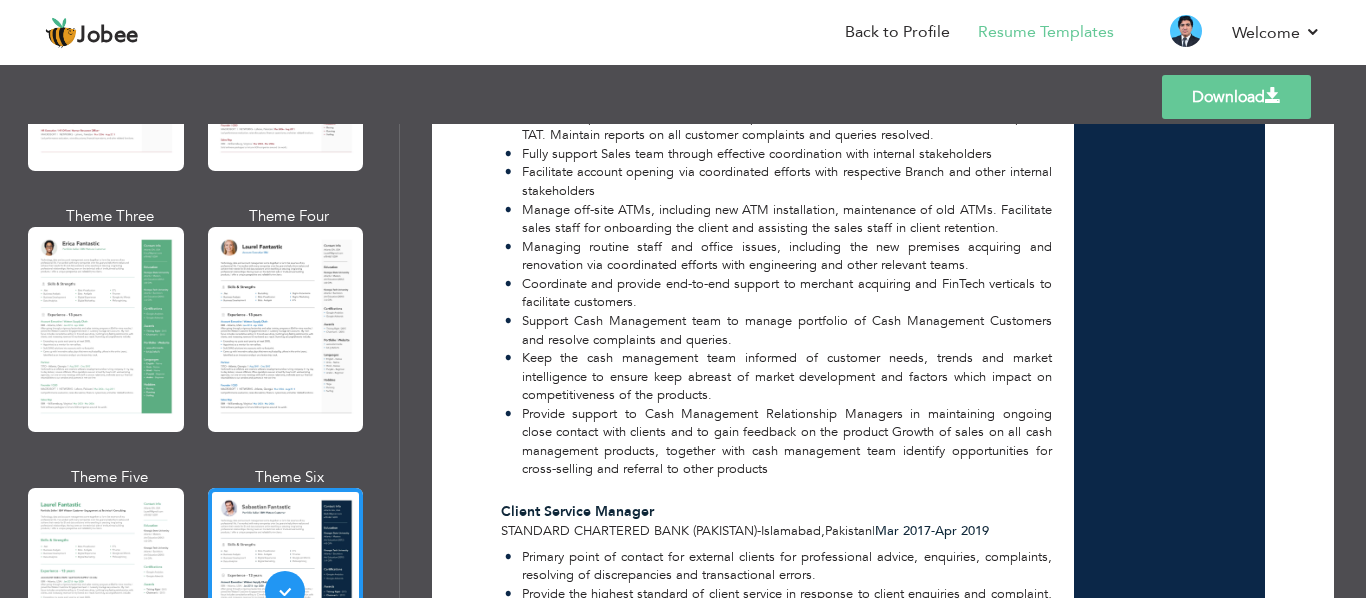 scroll, scrollTop: 743, scrollLeft: 0, axis: vertical 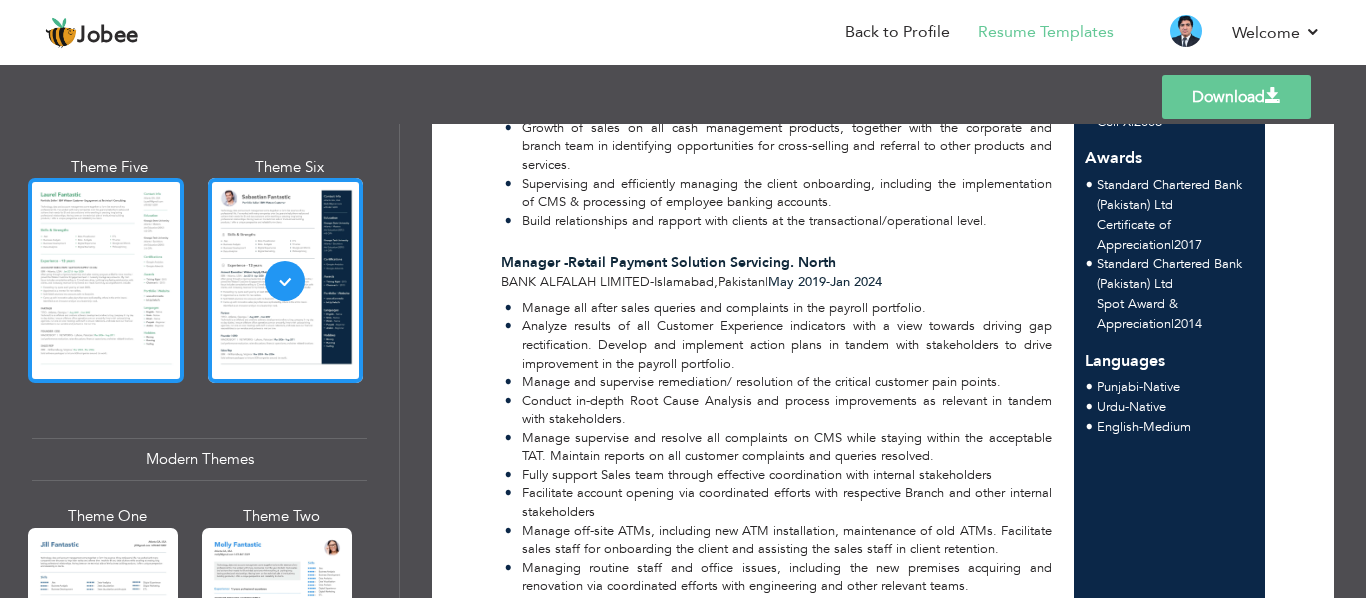 click at bounding box center [106, 280] 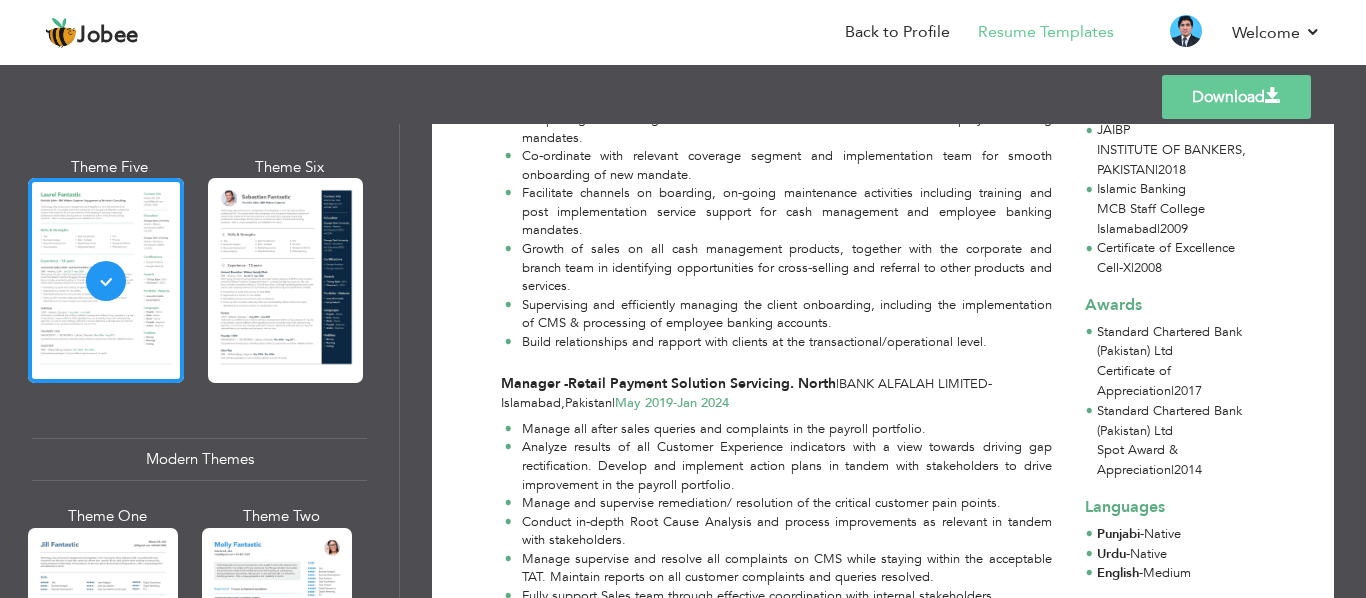 scroll, scrollTop: 0, scrollLeft: 0, axis: both 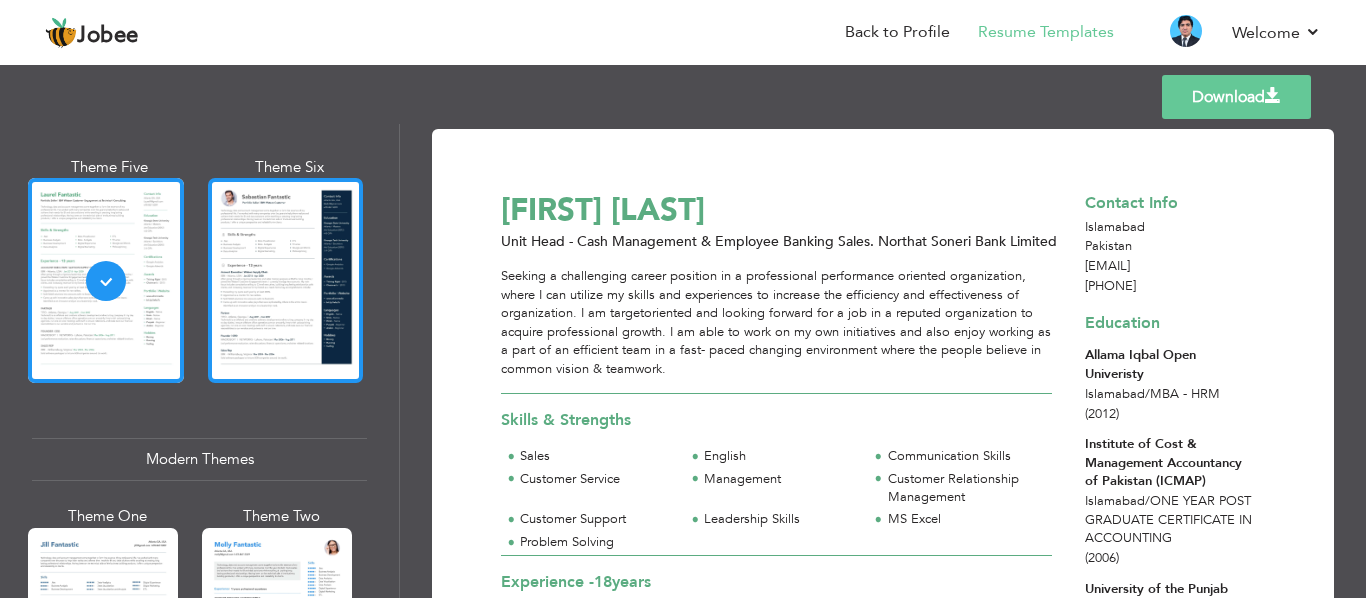 click at bounding box center (286, 280) 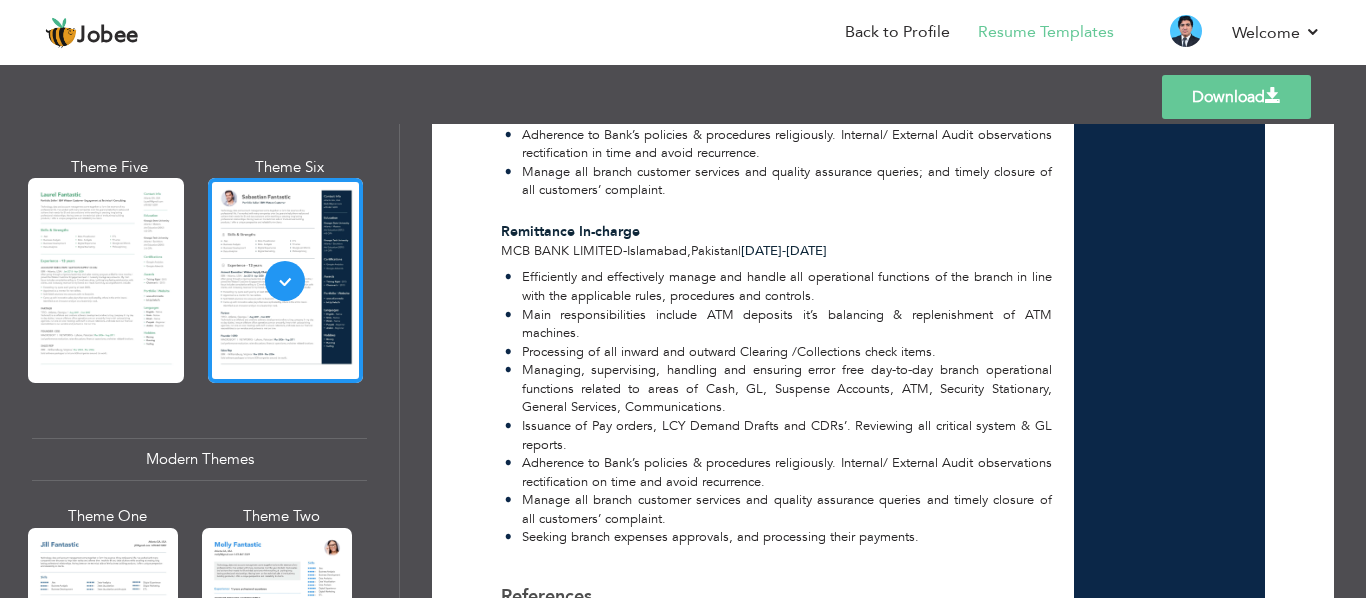 scroll, scrollTop: 2243, scrollLeft: 0, axis: vertical 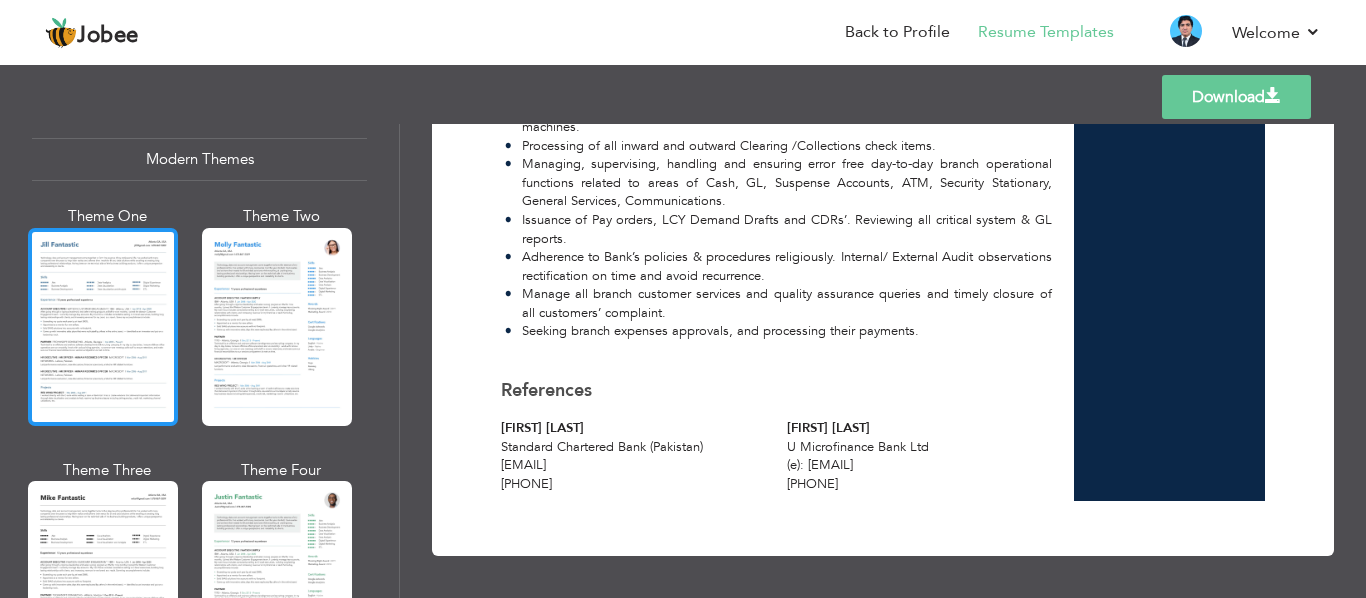 click at bounding box center [103, 327] 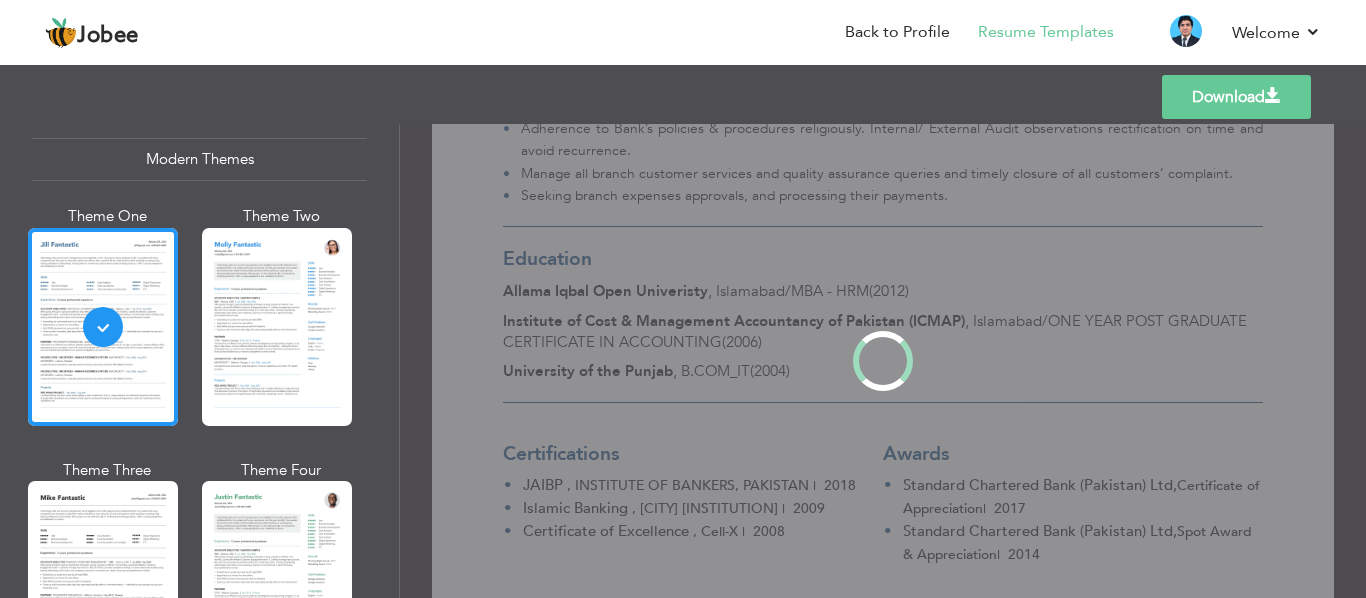 scroll, scrollTop: 0, scrollLeft: 0, axis: both 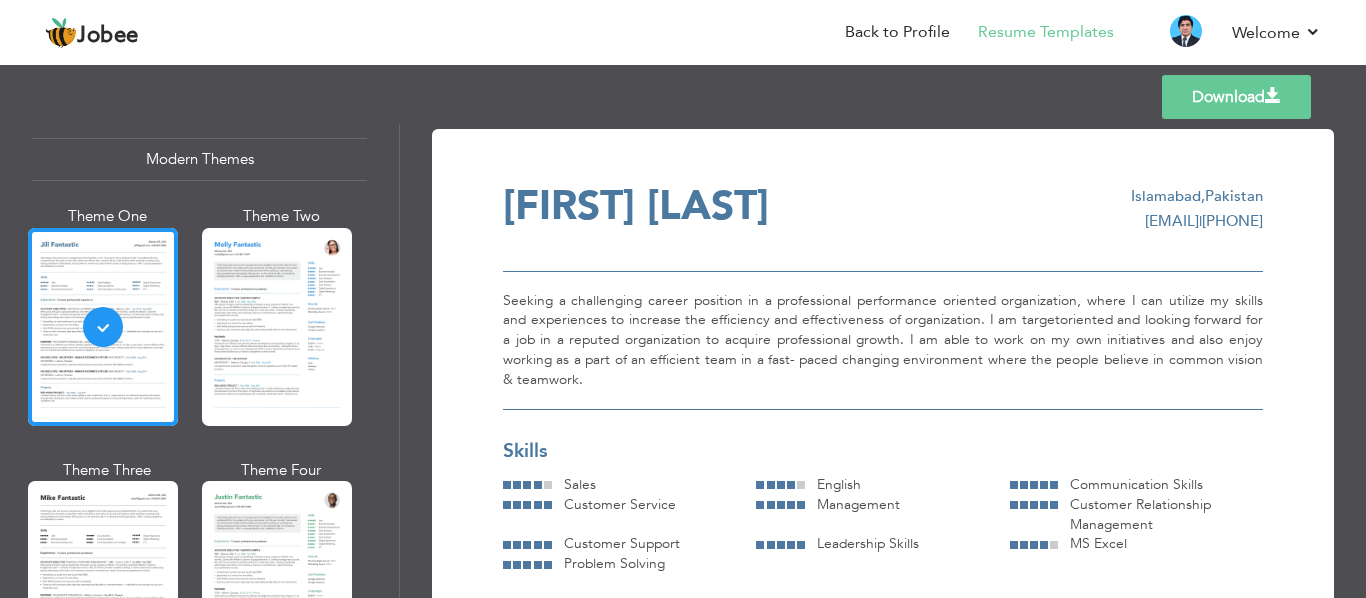 drag, startPoint x: 951, startPoint y: 265, endPoint x: 879, endPoint y: 232, distance: 79.20227 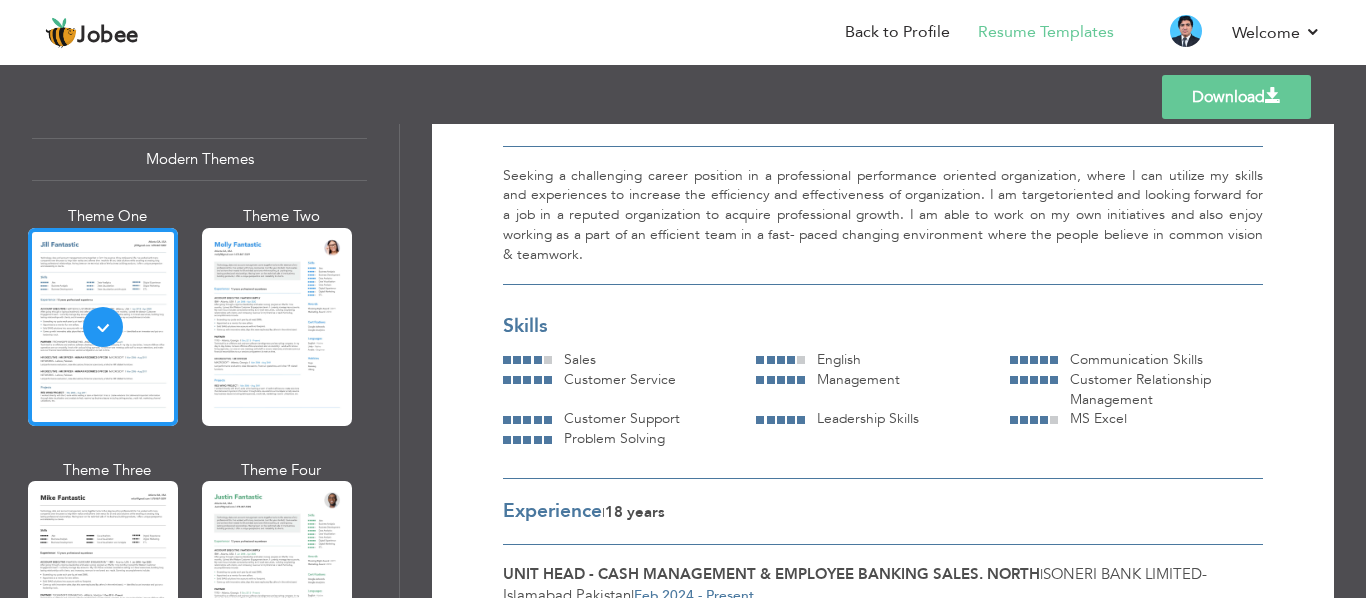 scroll, scrollTop: 0, scrollLeft: 0, axis: both 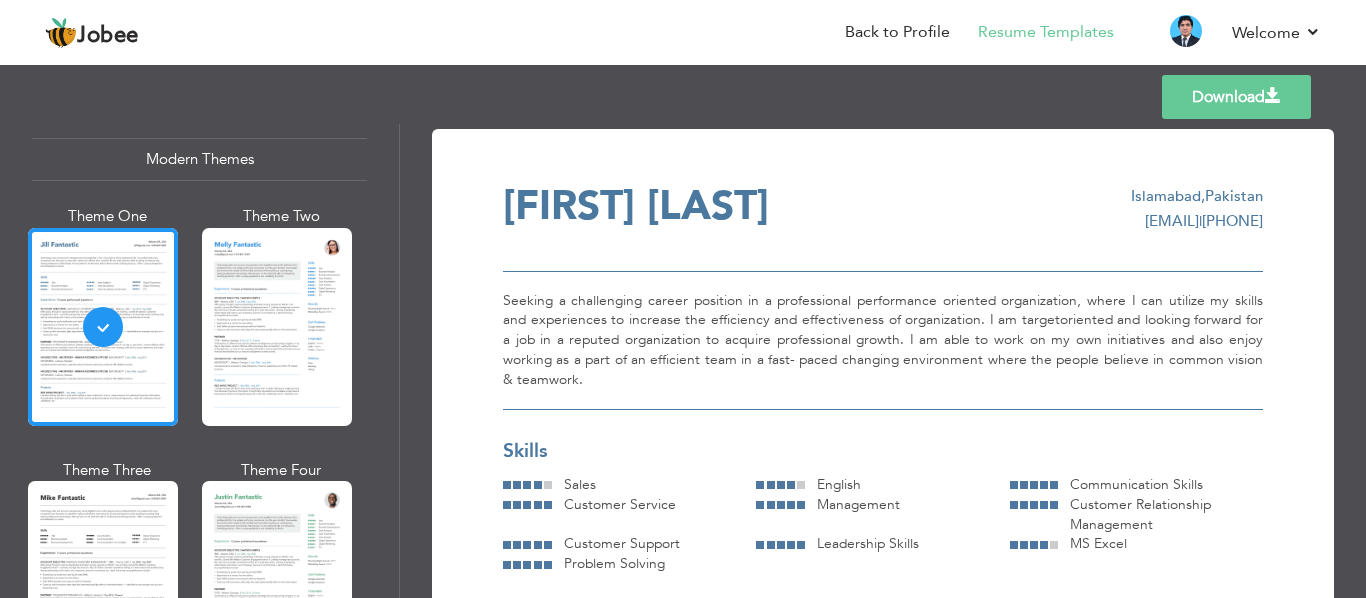 click at bounding box center (1273, 96) 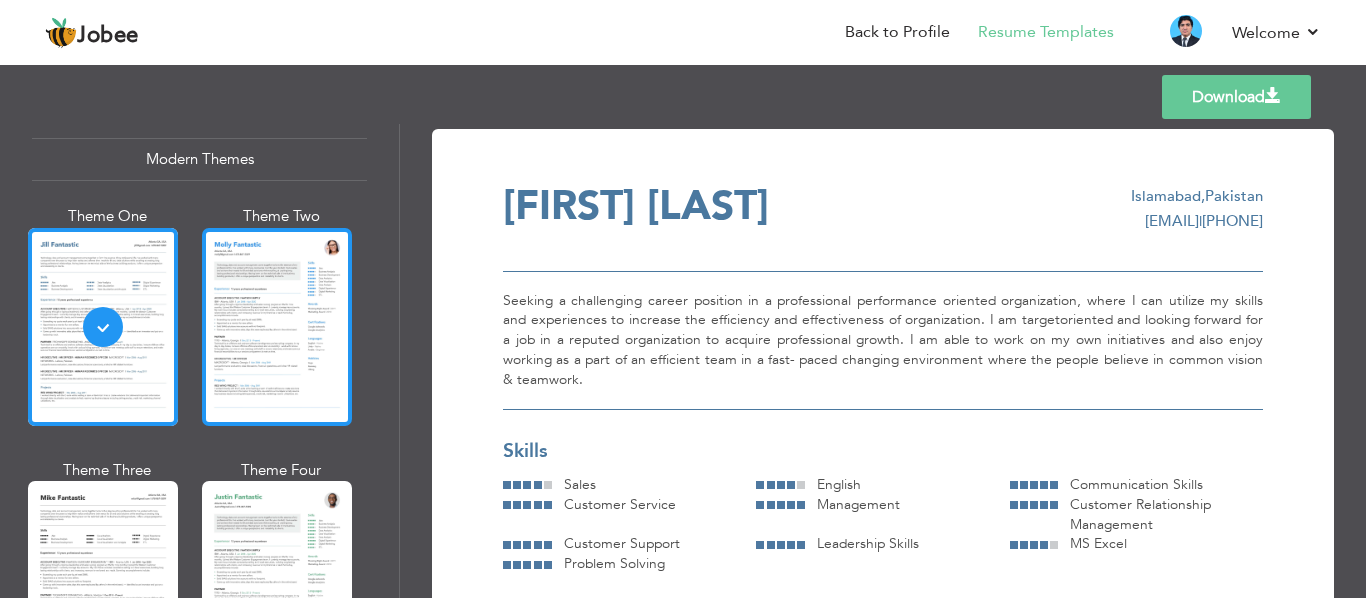 click at bounding box center (277, 327) 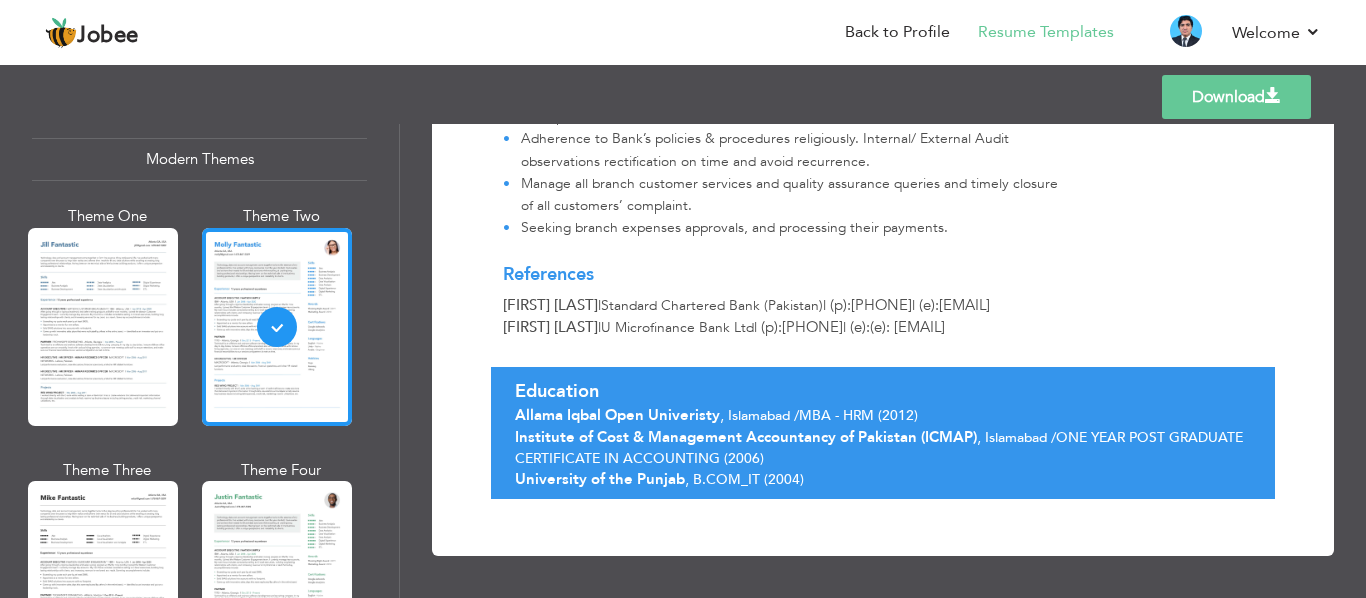 scroll, scrollTop: 2729, scrollLeft: 0, axis: vertical 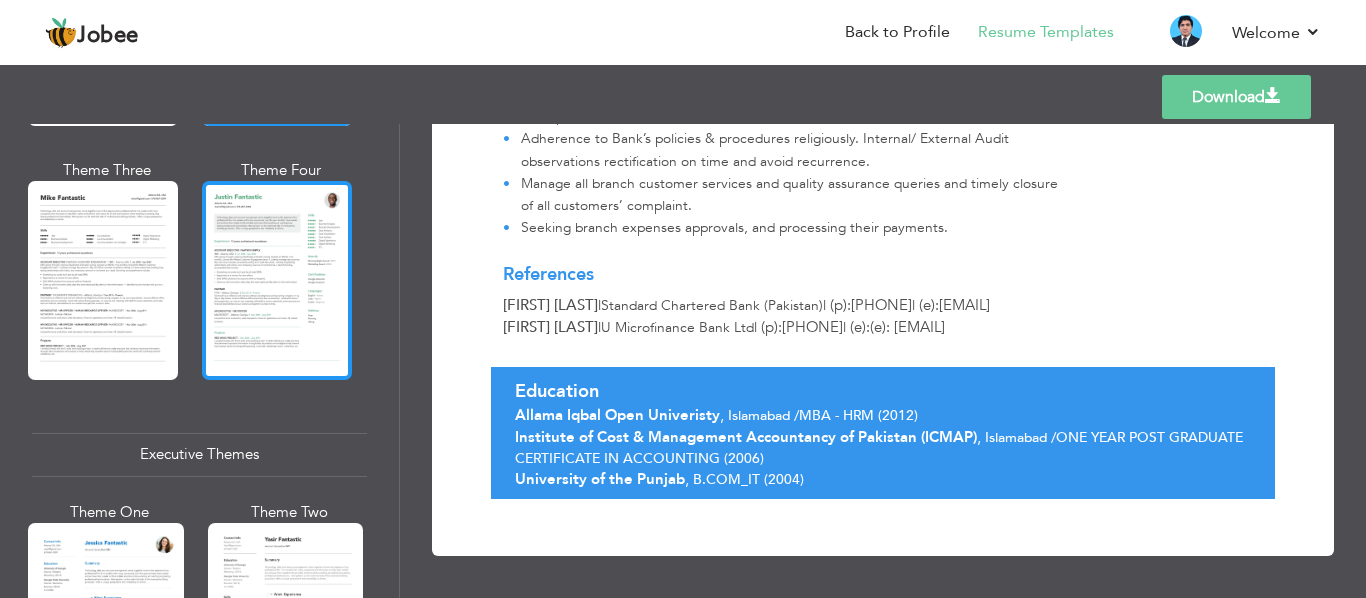 click at bounding box center [277, 280] 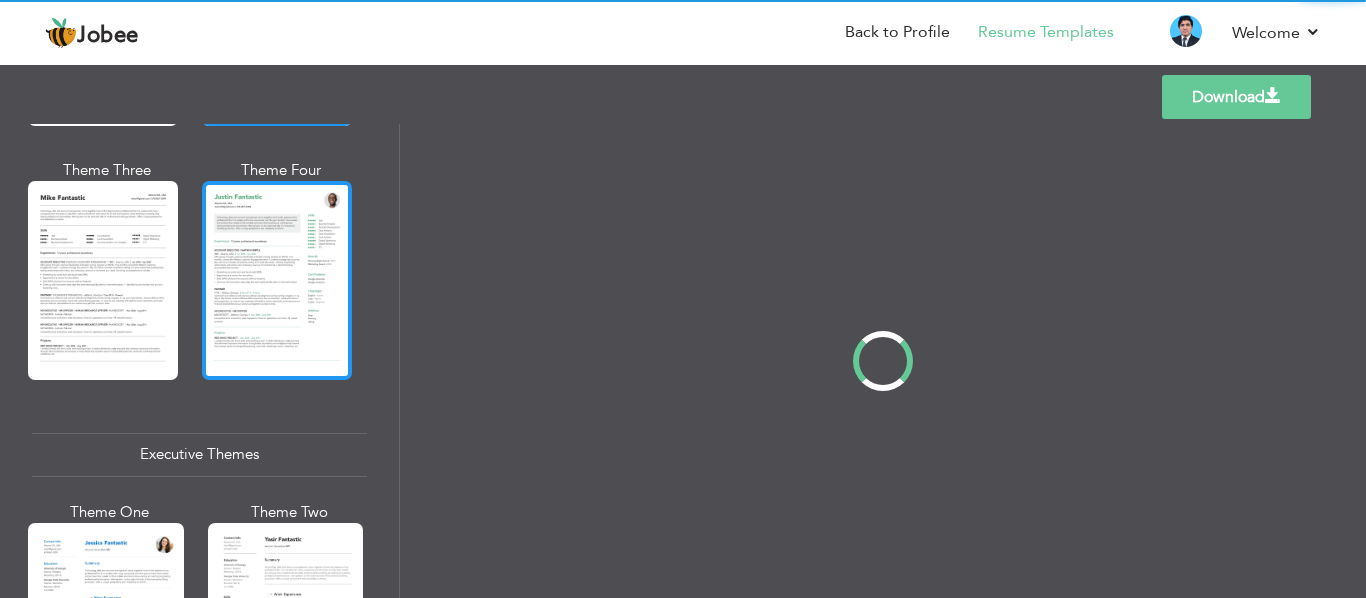 scroll, scrollTop: 0, scrollLeft: 0, axis: both 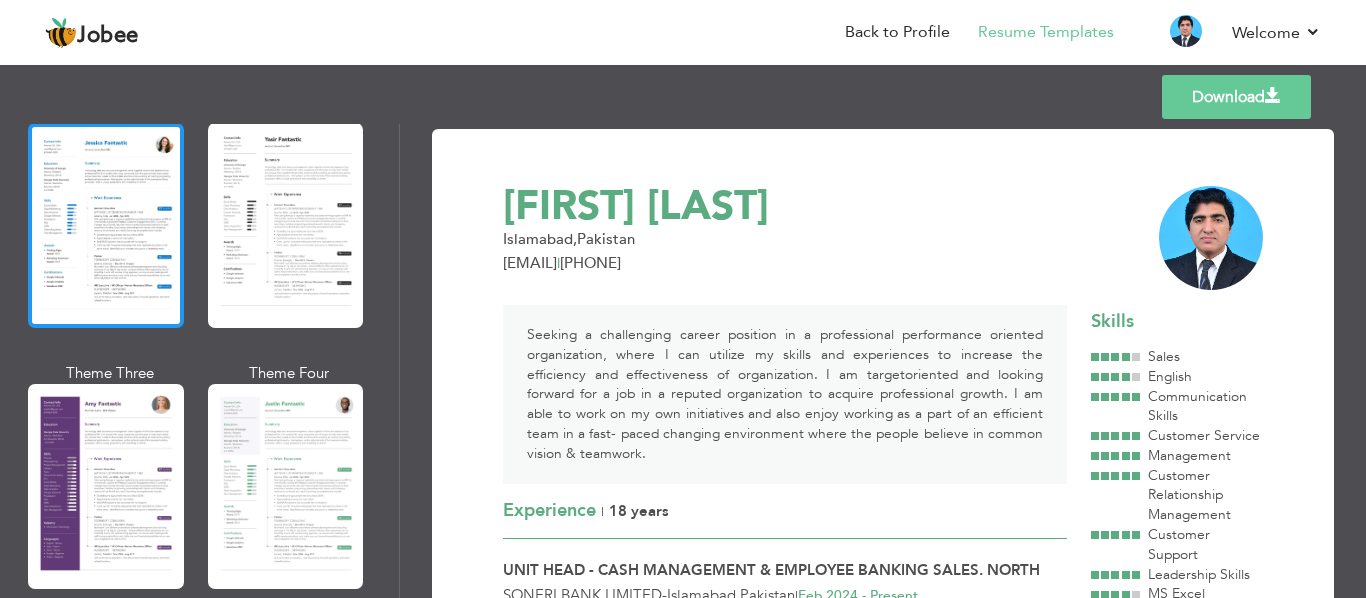click at bounding box center (106, 225) 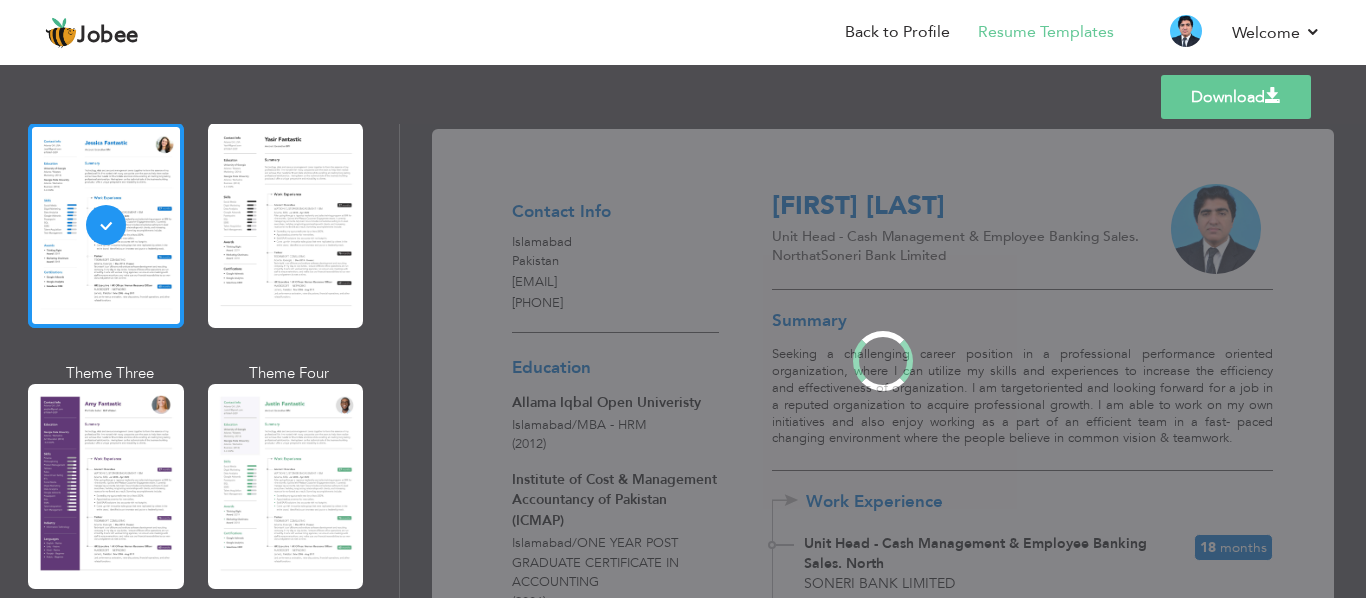 scroll, scrollTop: 1608, scrollLeft: 0, axis: vertical 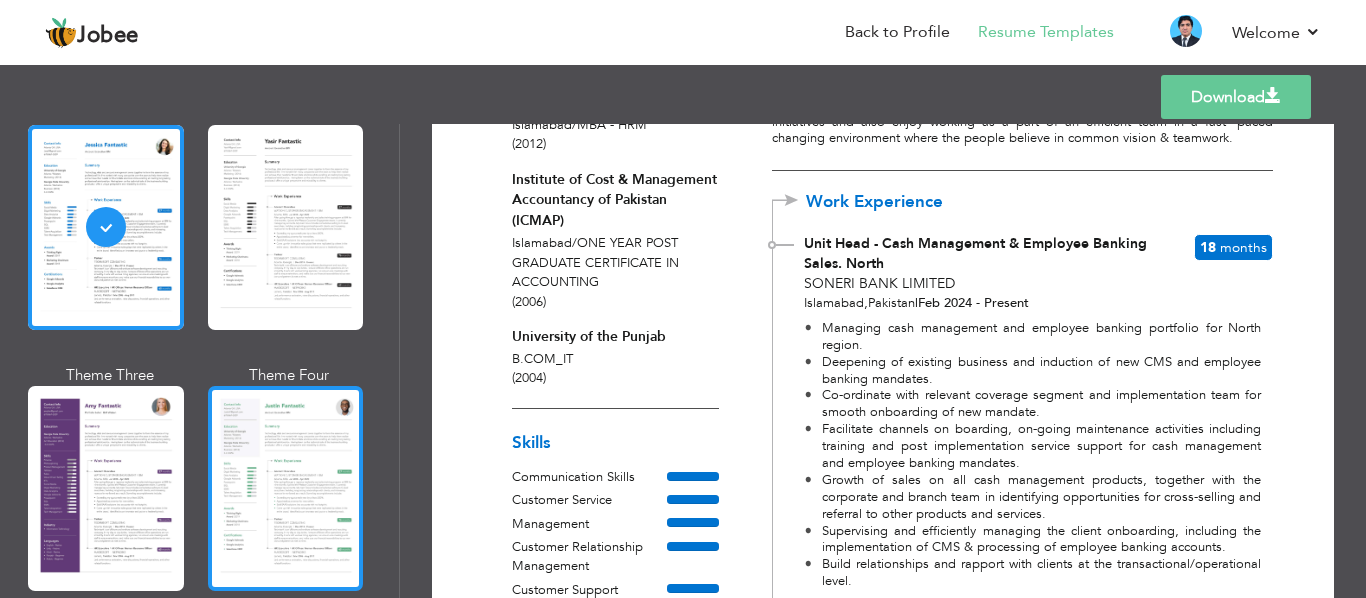 click at bounding box center (286, 488) 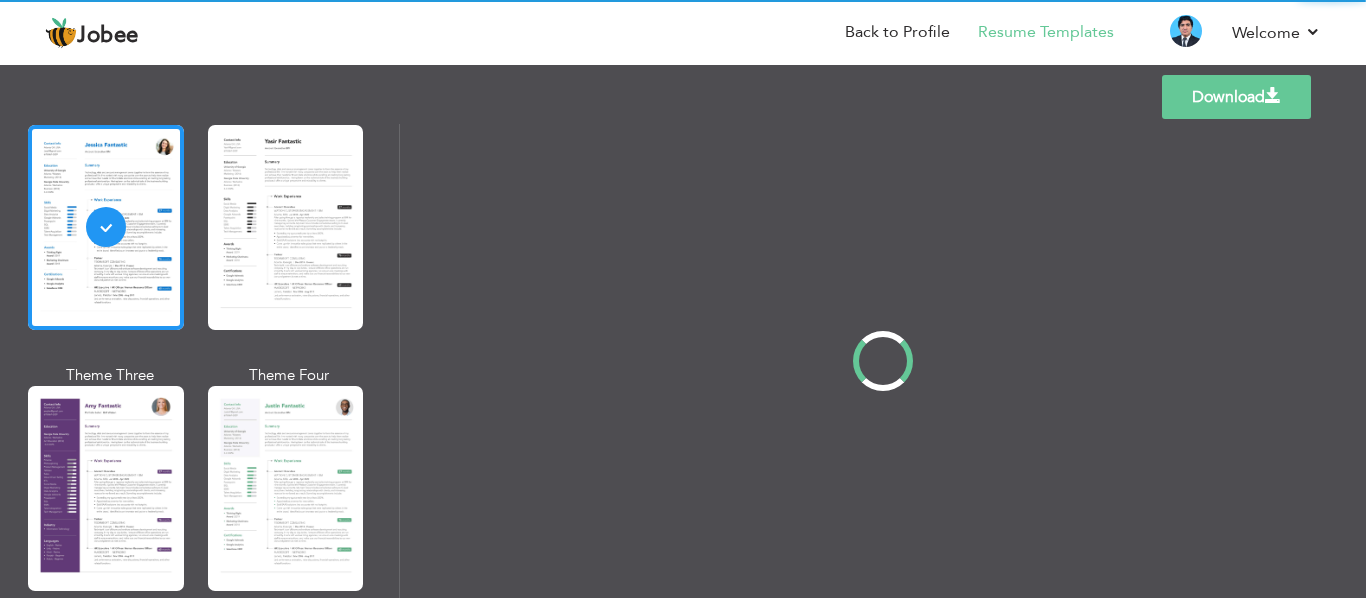 scroll, scrollTop: 0, scrollLeft: 0, axis: both 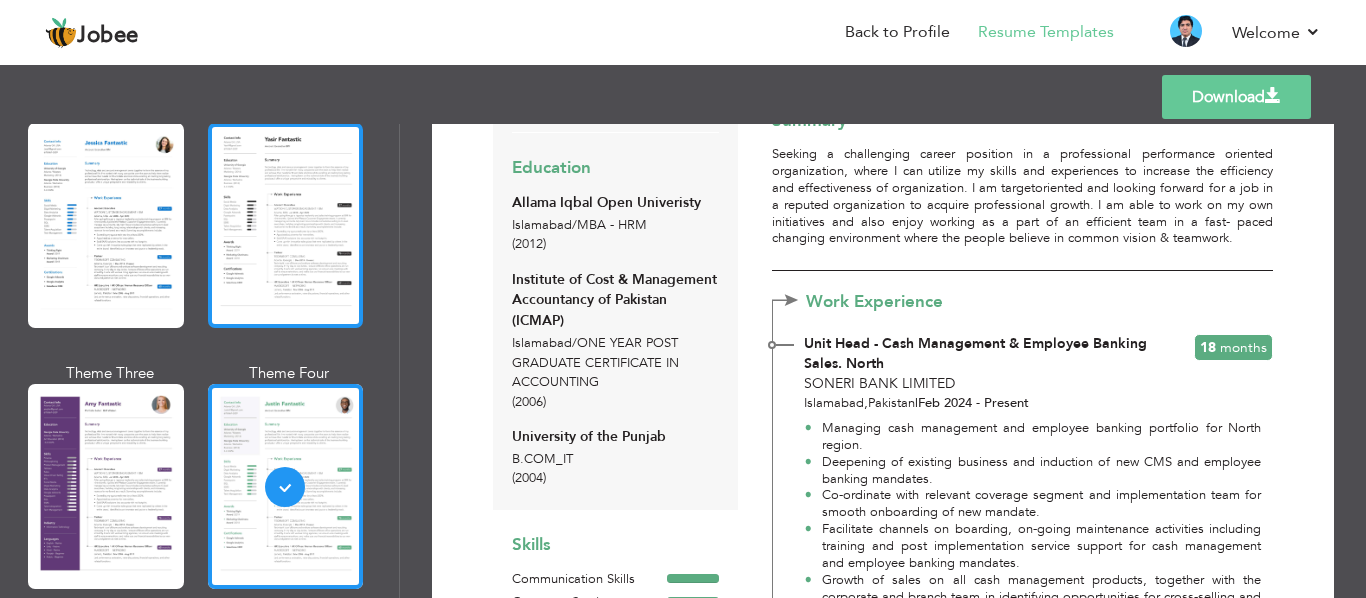 click at bounding box center (286, 225) 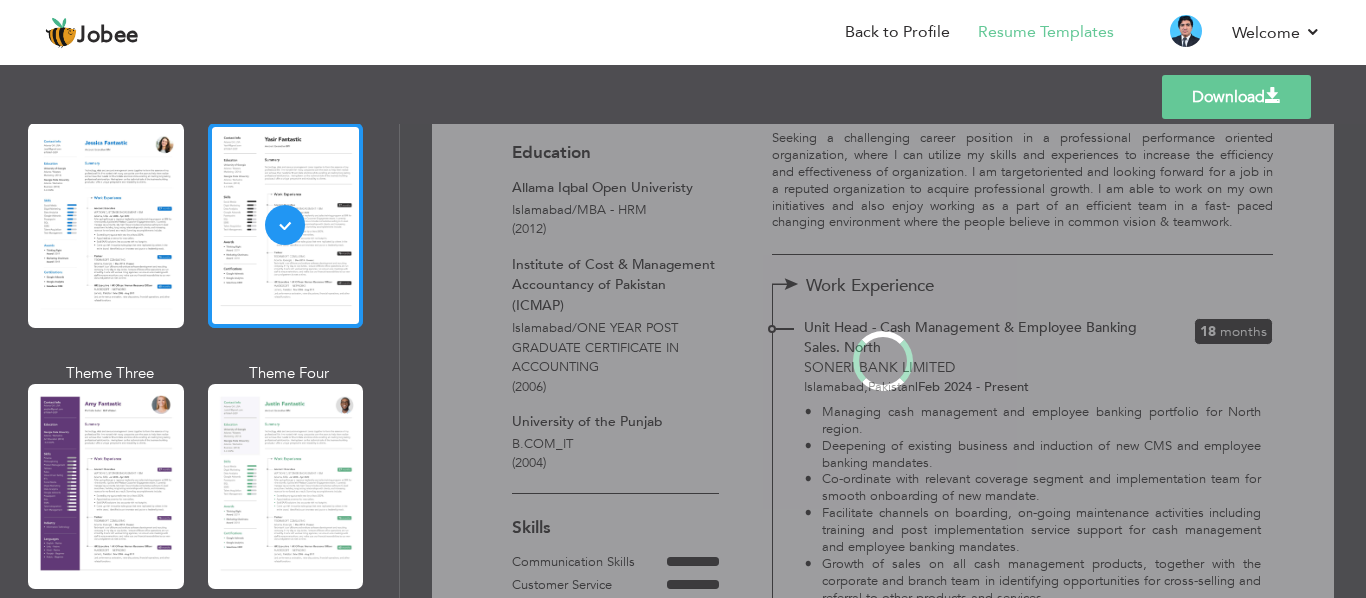 scroll, scrollTop: 0, scrollLeft: 0, axis: both 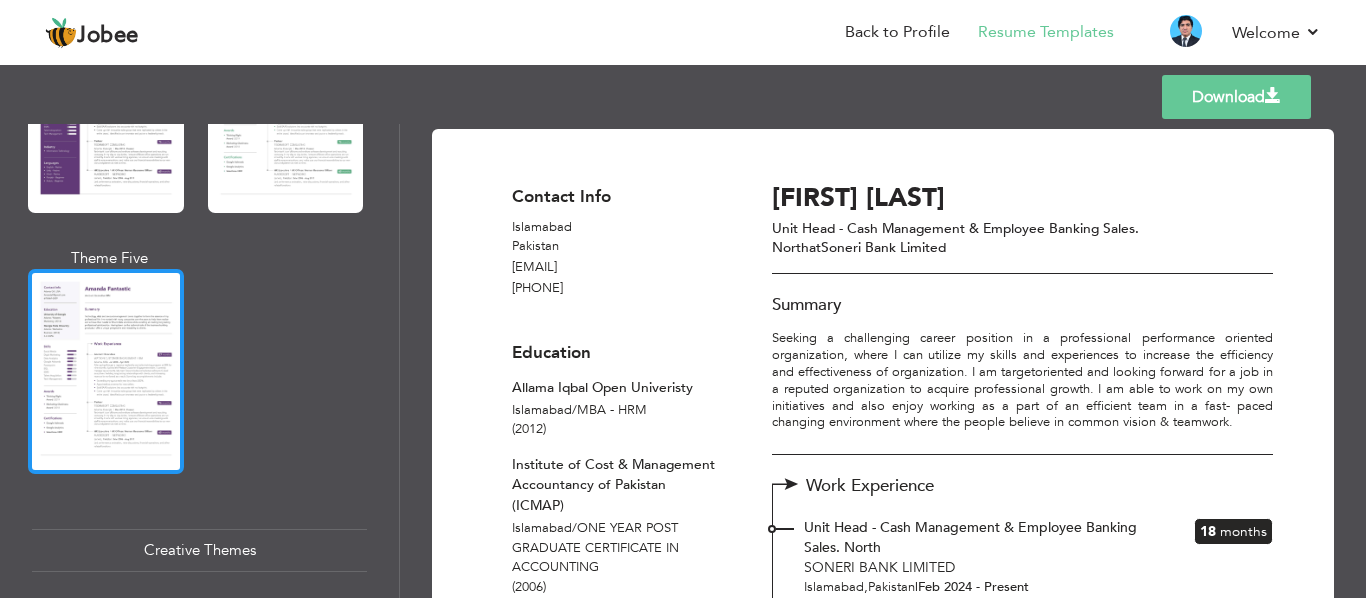 click at bounding box center (106, 371) 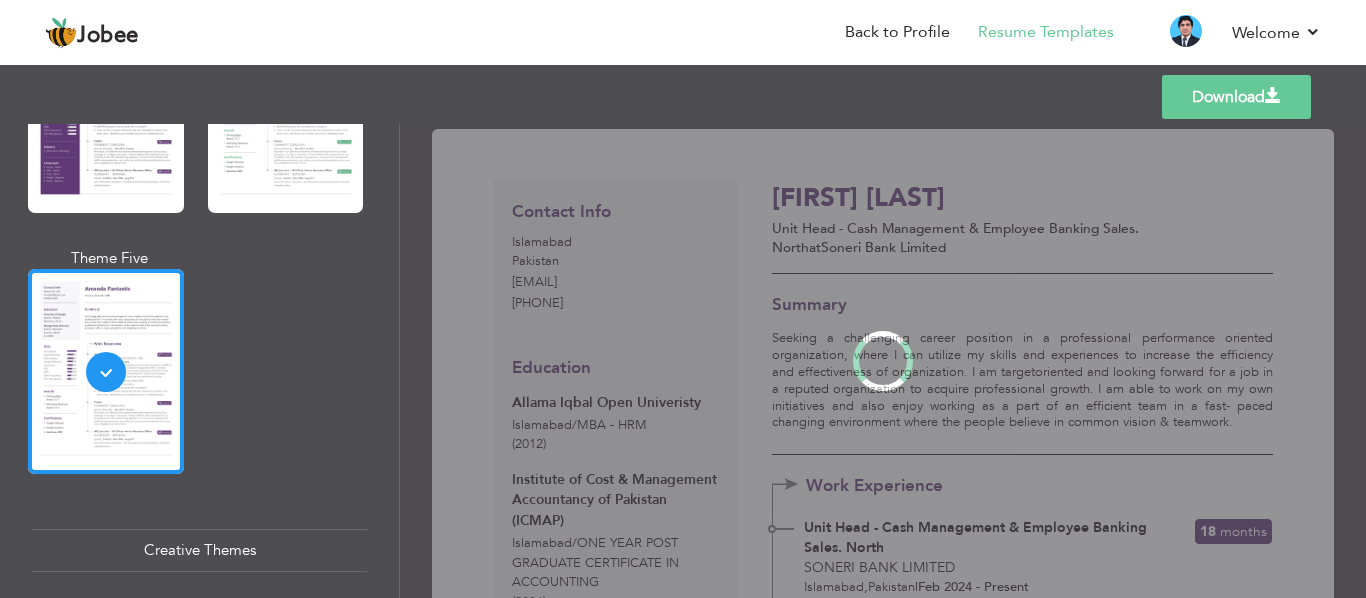 scroll, scrollTop: 1986, scrollLeft: 0, axis: vertical 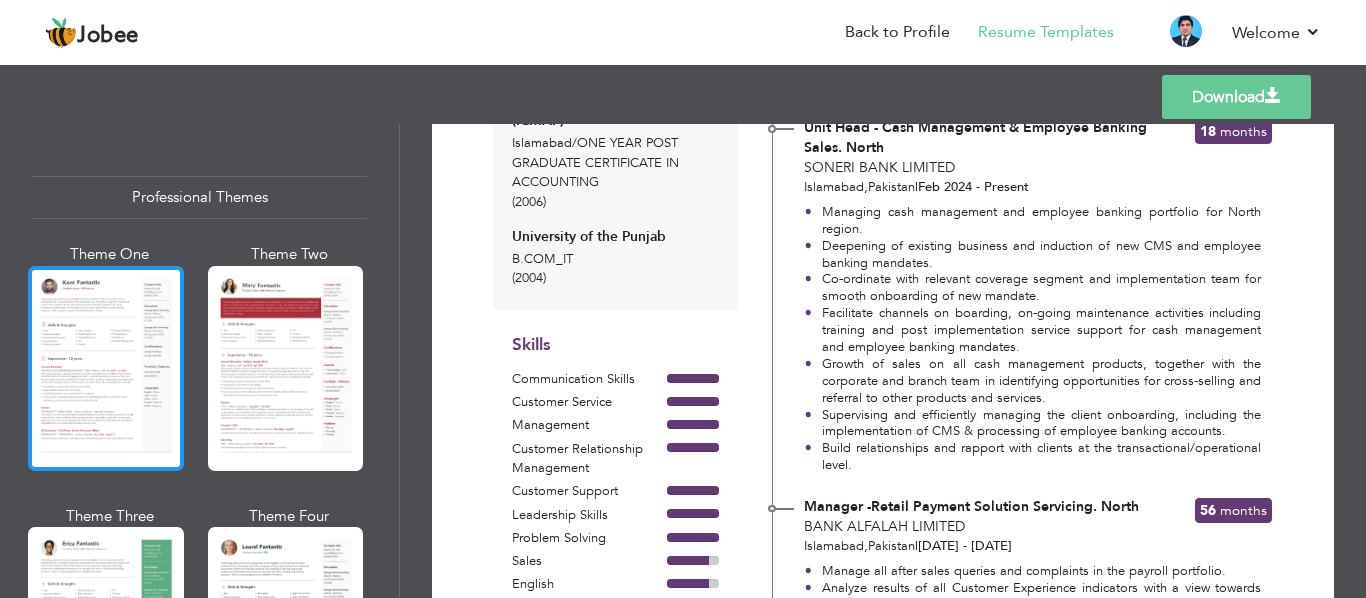 click at bounding box center (106, 368) 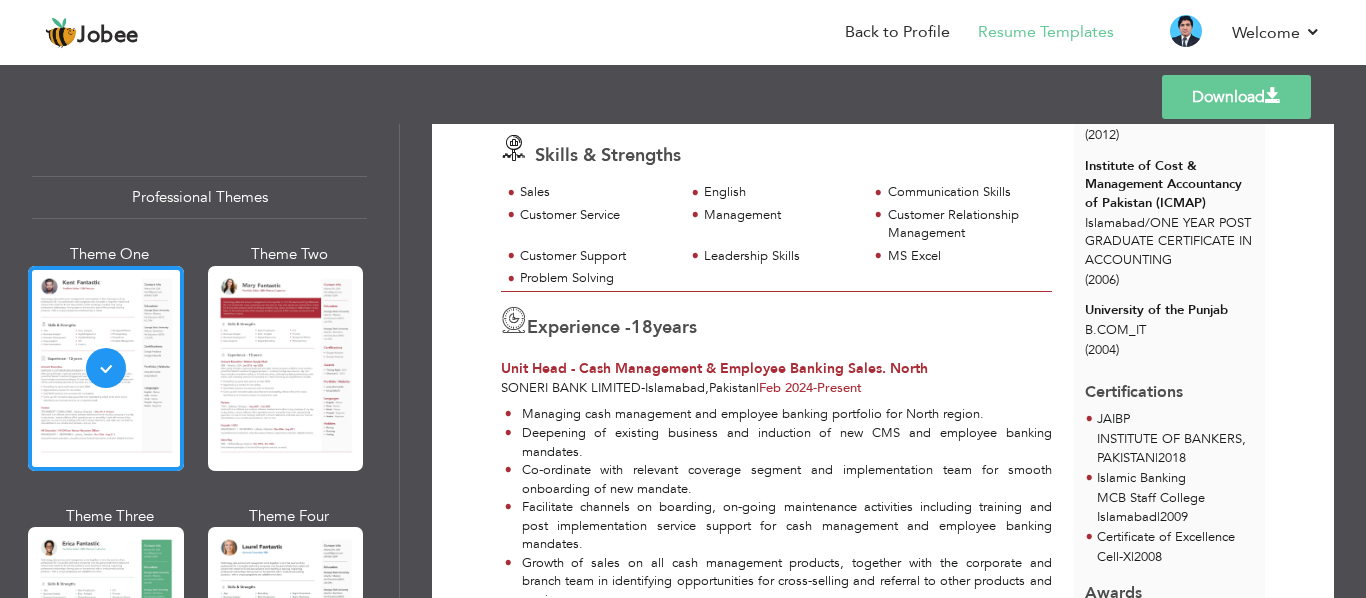 scroll, scrollTop: 400, scrollLeft: 0, axis: vertical 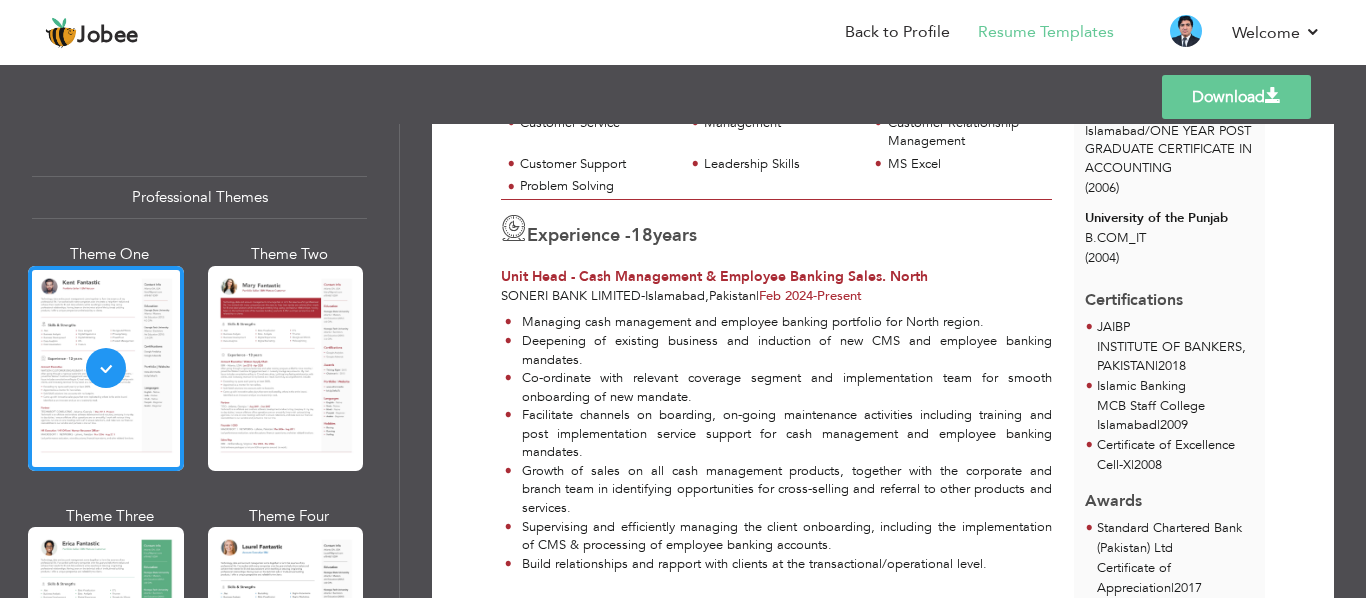 click on "Download" at bounding box center [1236, 97] 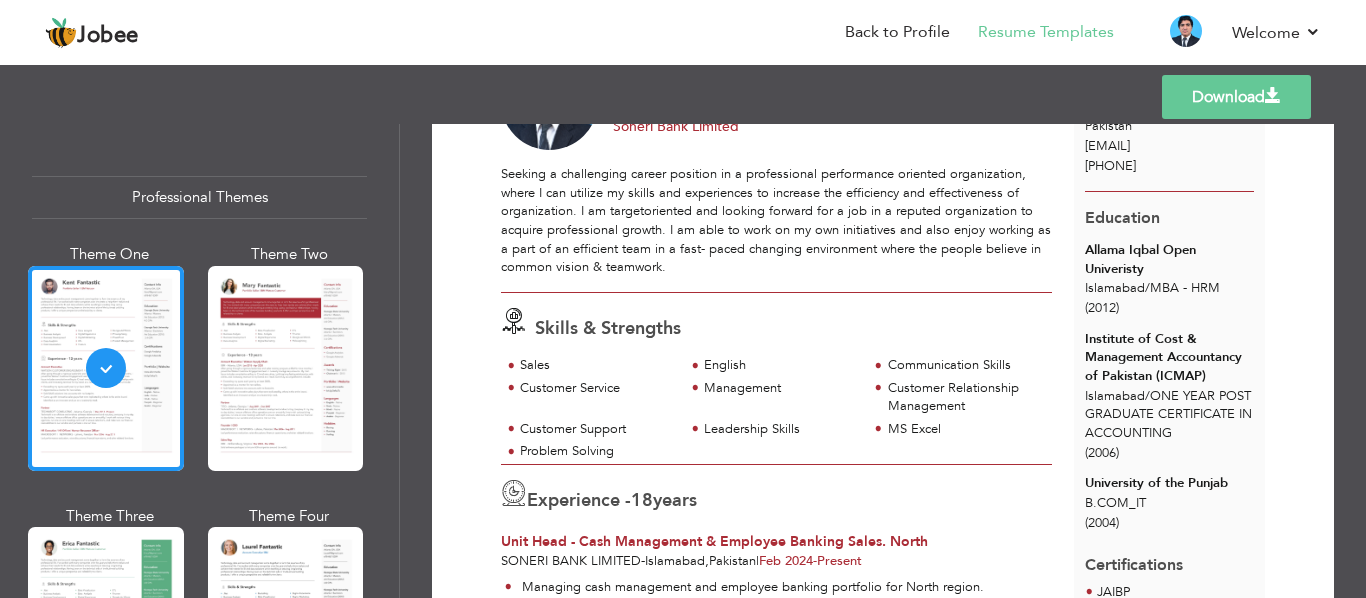 scroll, scrollTop: 0, scrollLeft: 0, axis: both 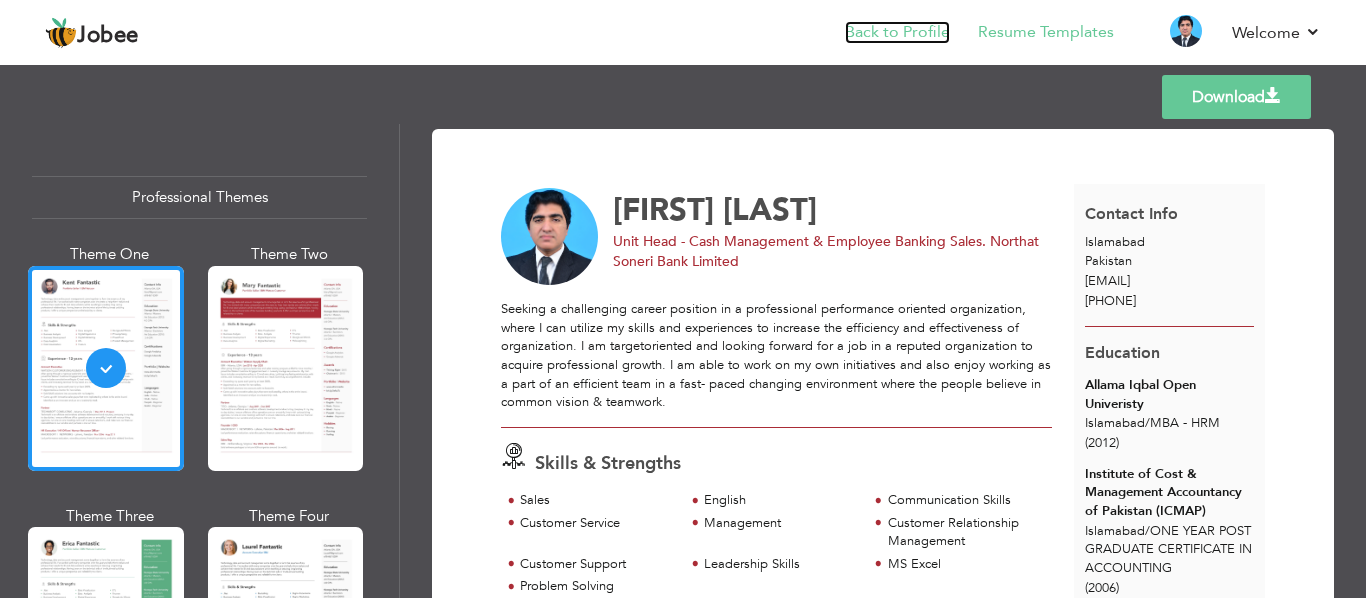 click on "Back to Profile" at bounding box center [897, 32] 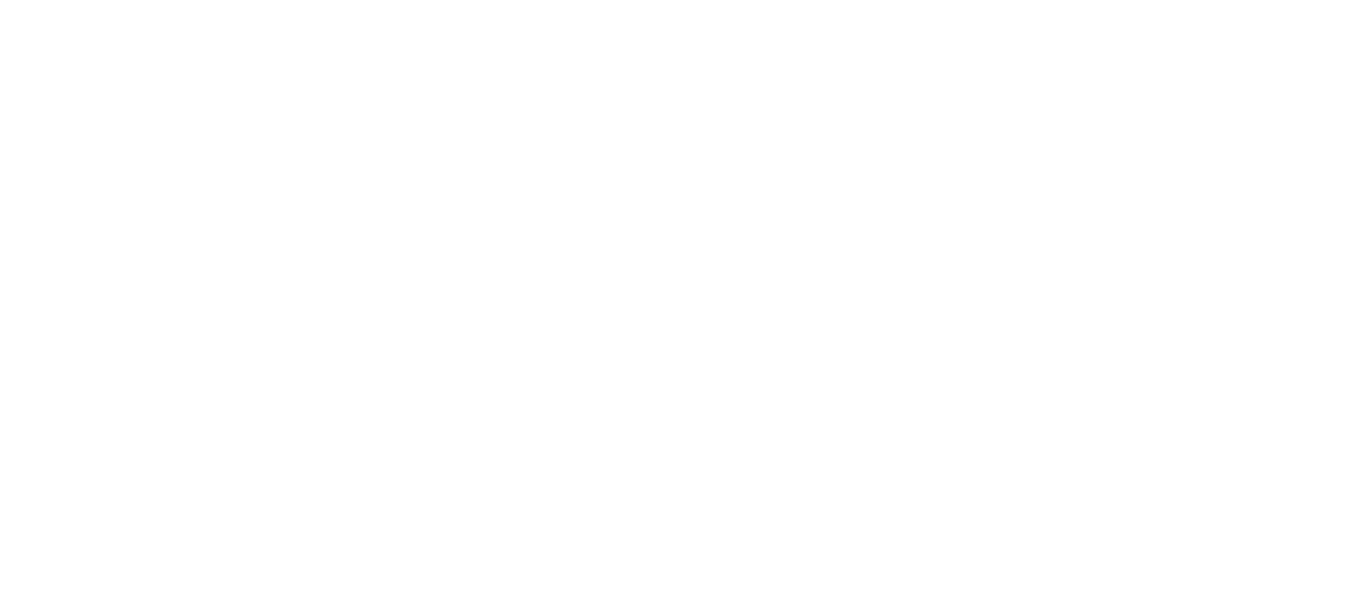 scroll, scrollTop: 0, scrollLeft: 0, axis: both 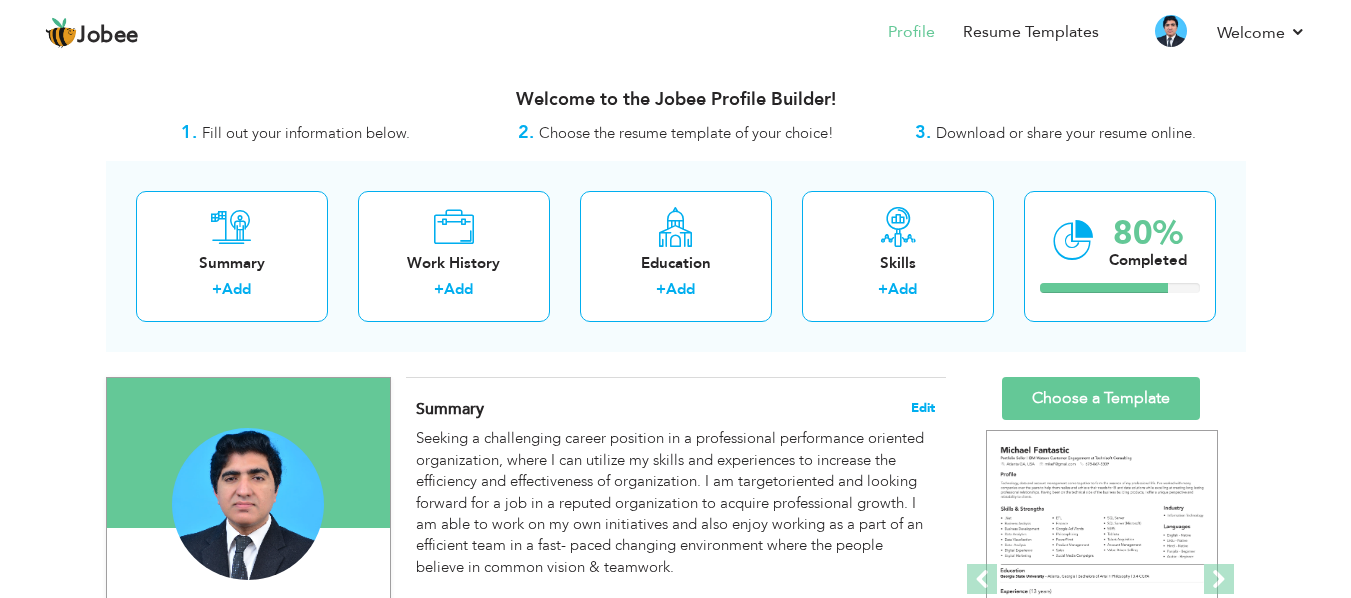 click on "Edit" at bounding box center (923, 408) 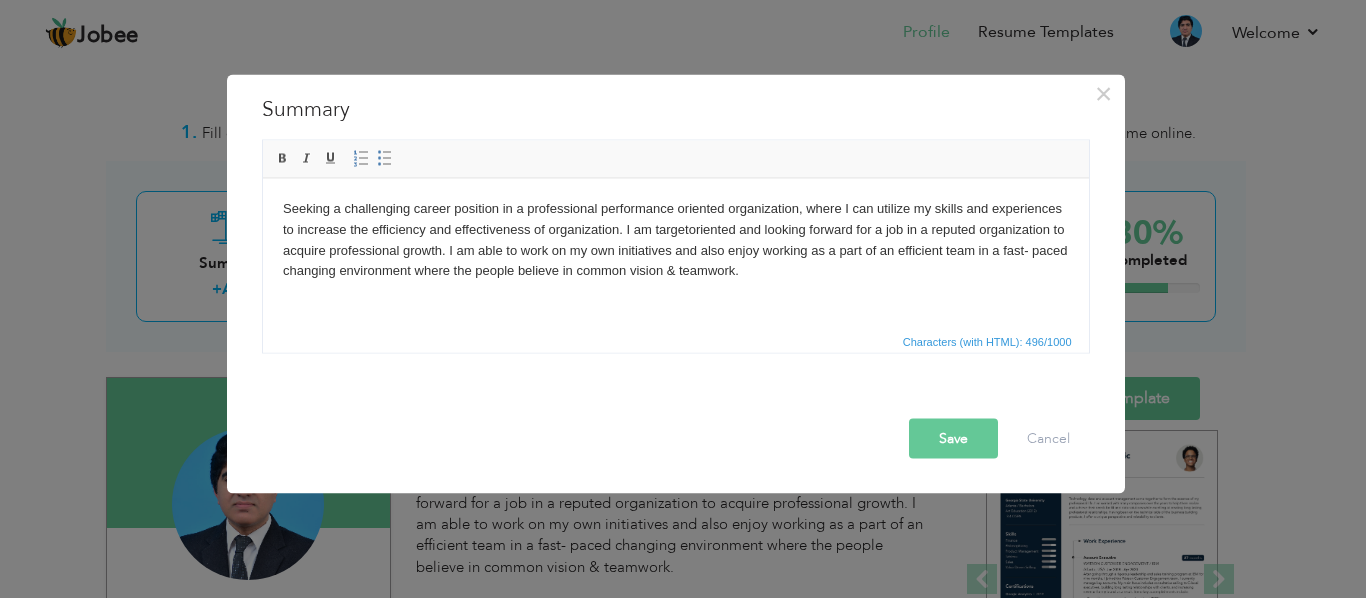 click on "Seeking a challenging career position in a professional performance oriented organization, where I can utilize my skills and experiences to increase the efficiency and effectiveness of organization. I am targetoriented and looking forward for a job in a reputed organization to acquire professional growth. I am able to work on my own initiatives and also enjoy working as a part of an efficient team in a fast- paced changing environment where the people believe in common vision & teamwork." at bounding box center [675, 239] 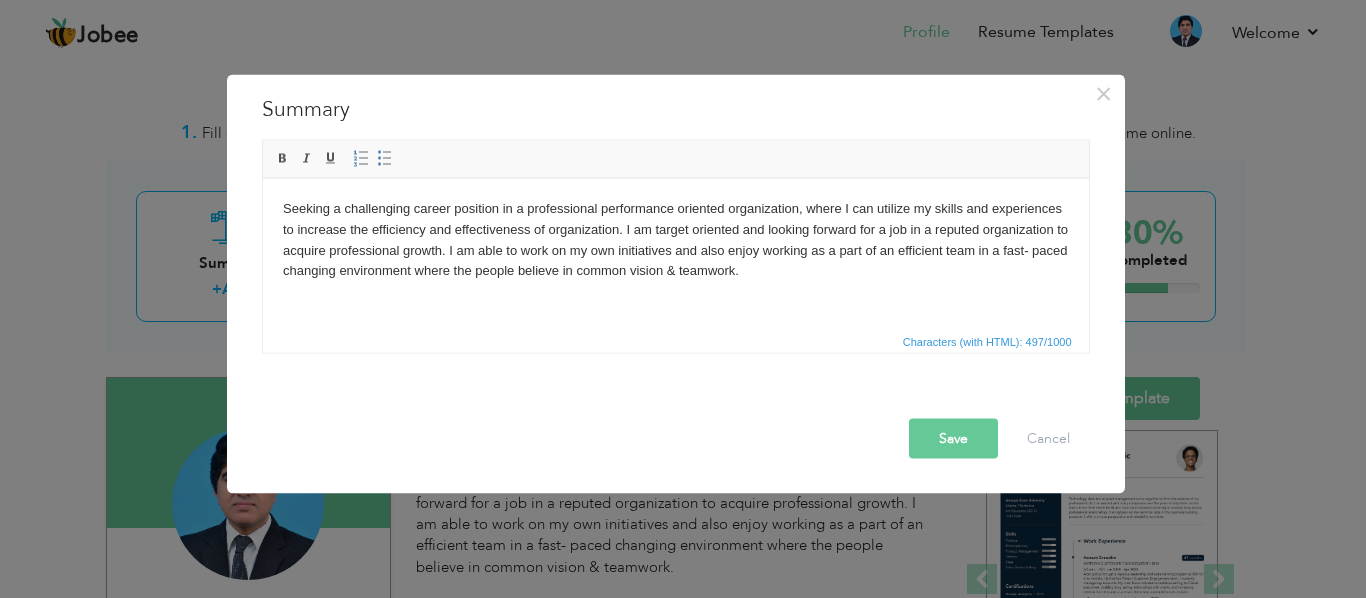 click on "Save" at bounding box center (953, 439) 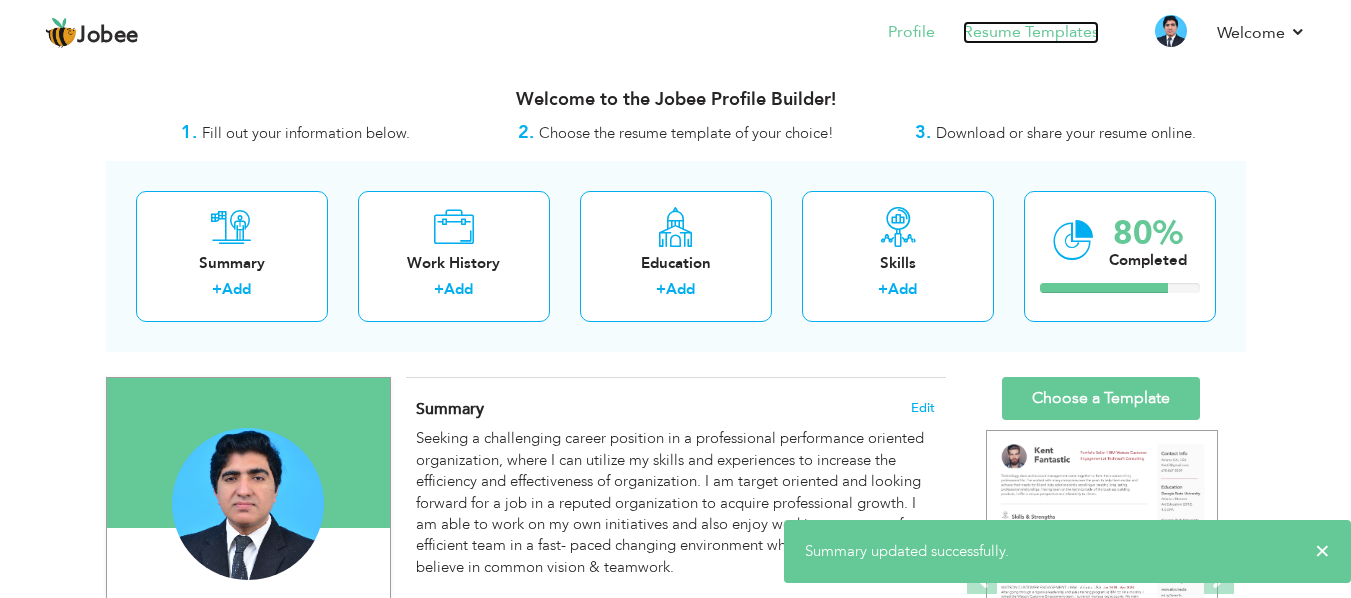 click on "Resume Templates" at bounding box center (1031, 32) 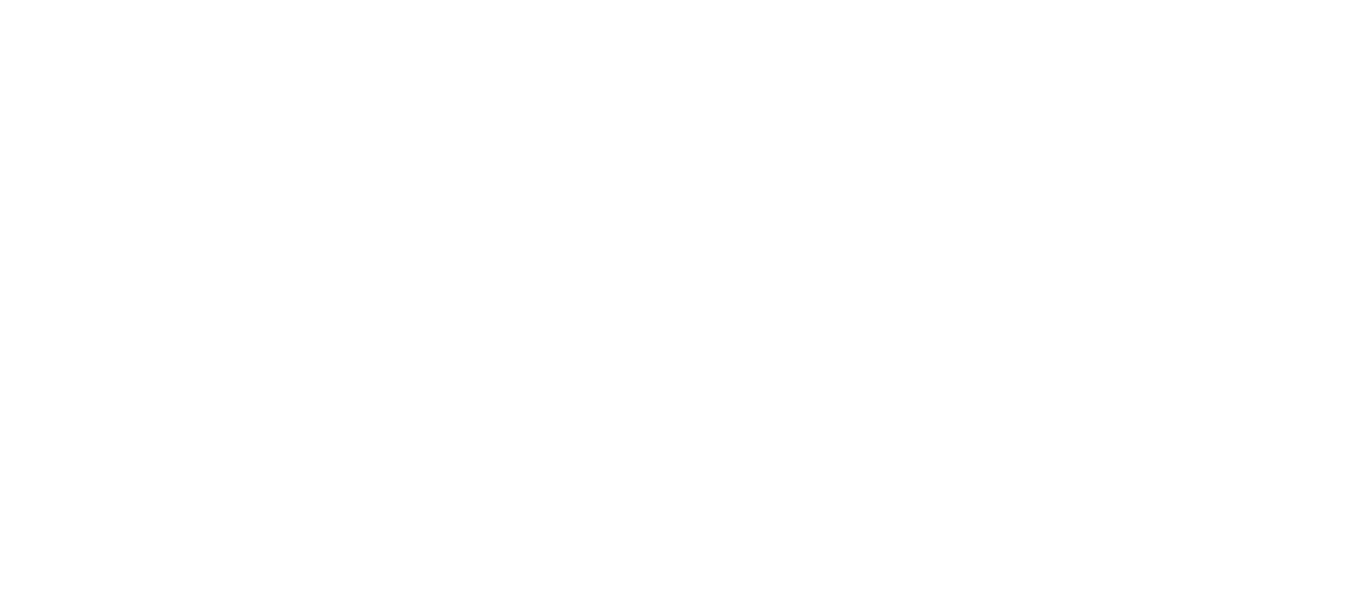 scroll, scrollTop: 0, scrollLeft: 0, axis: both 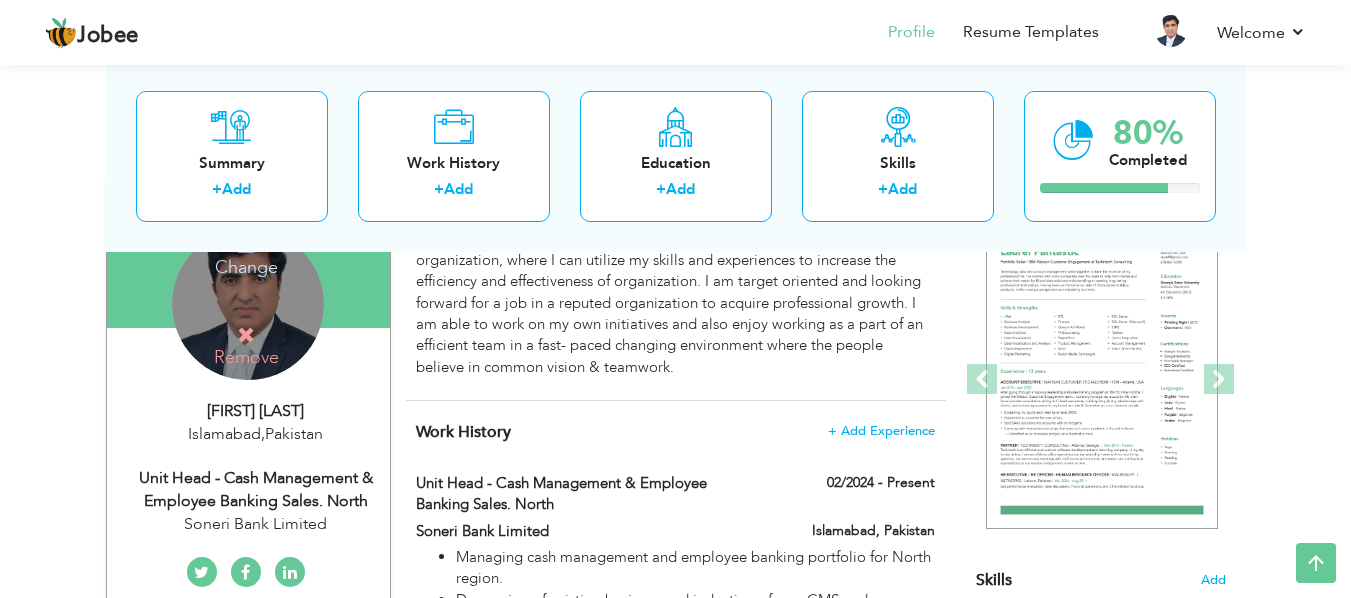click on "Change" at bounding box center (246, 254) 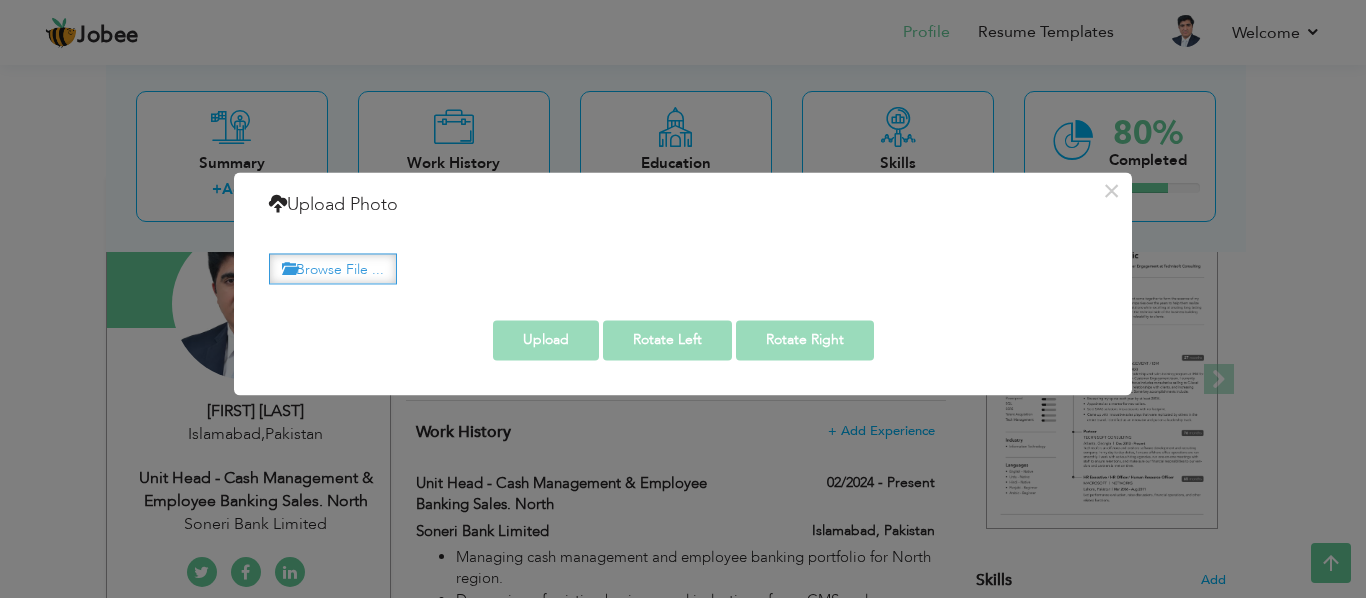 click on "Browse File ..." at bounding box center (333, 268) 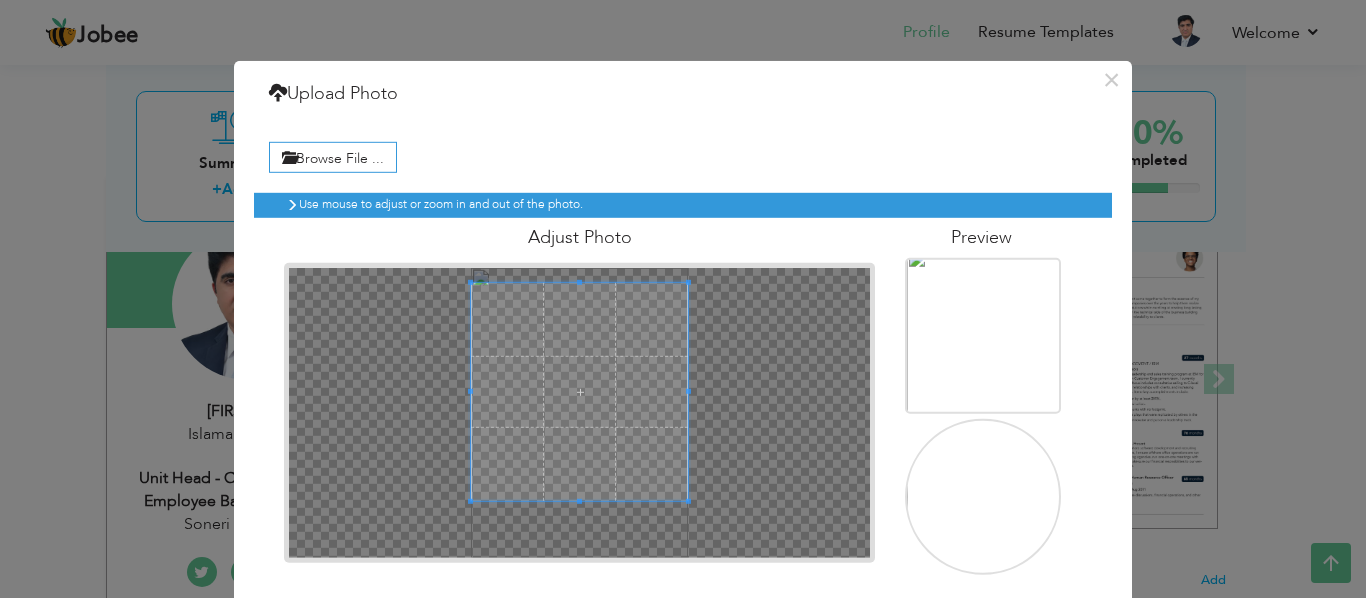 click at bounding box center [579, 413] 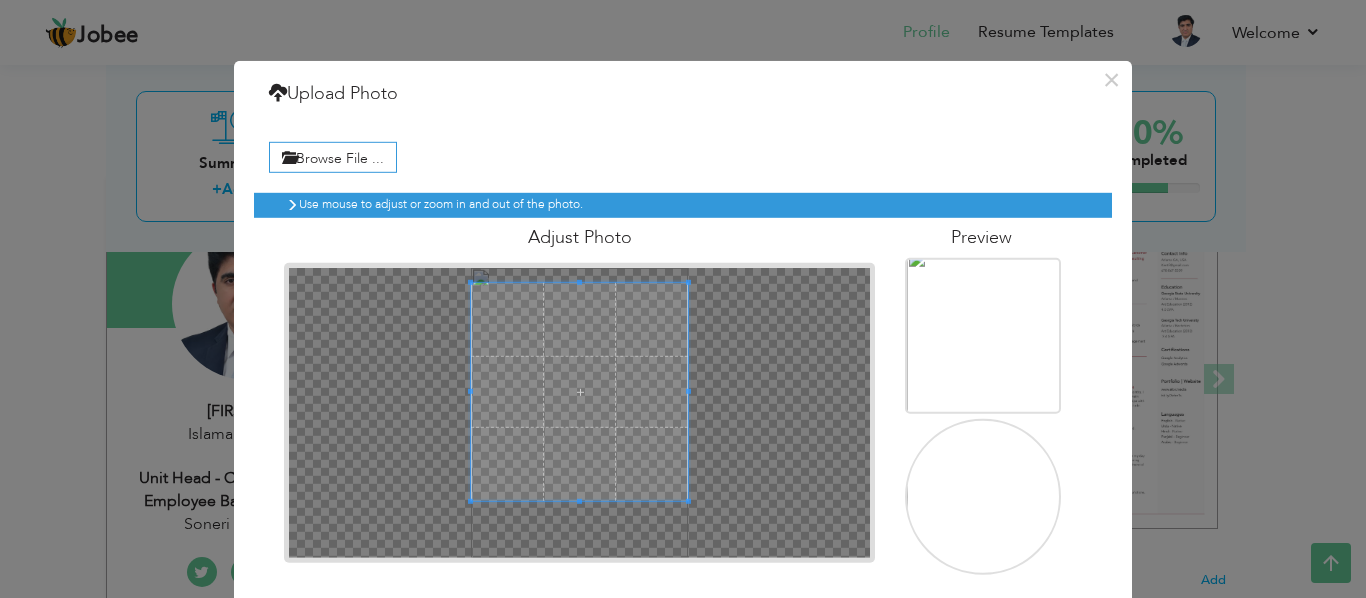 scroll, scrollTop: 82, scrollLeft: 0, axis: vertical 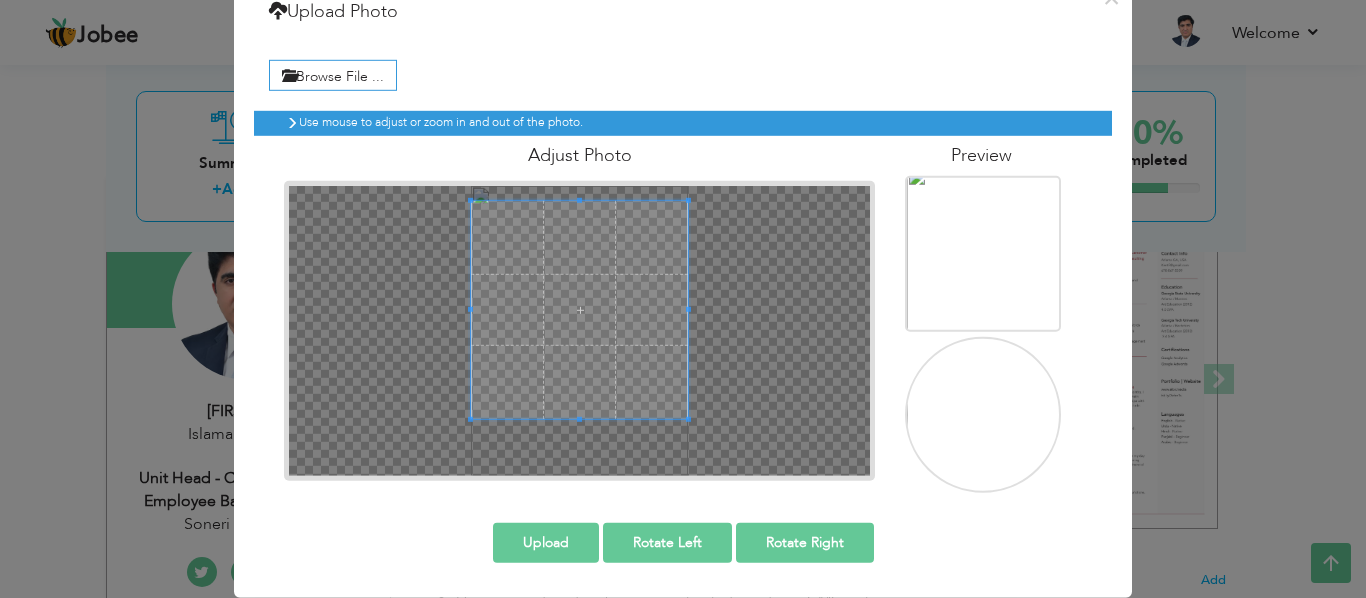 click on "Upload" at bounding box center (546, 543) 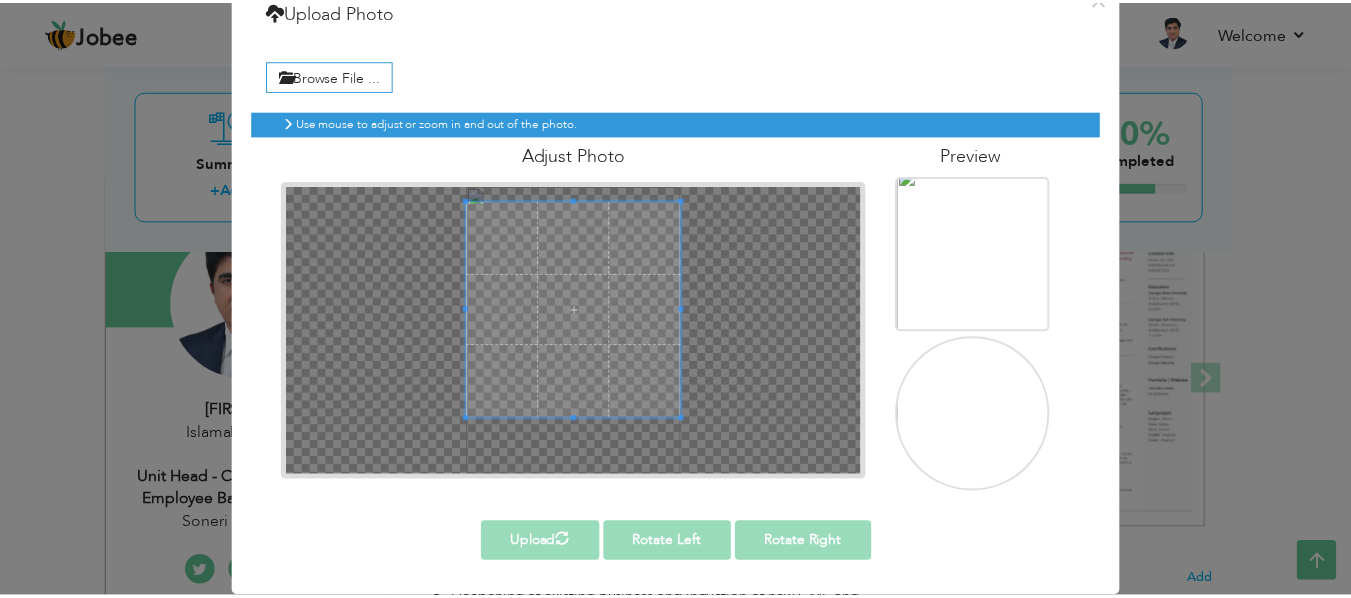 scroll, scrollTop: 0, scrollLeft: 0, axis: both 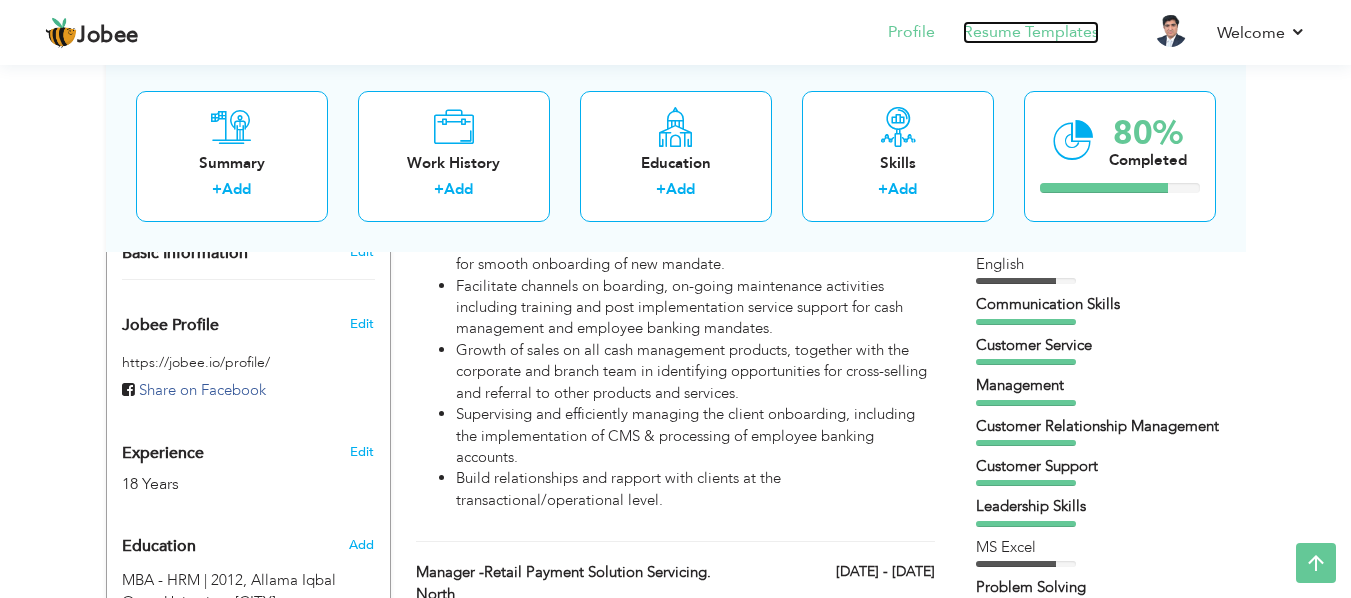click on "Resume Templates" at bounding box center (1031, 32) 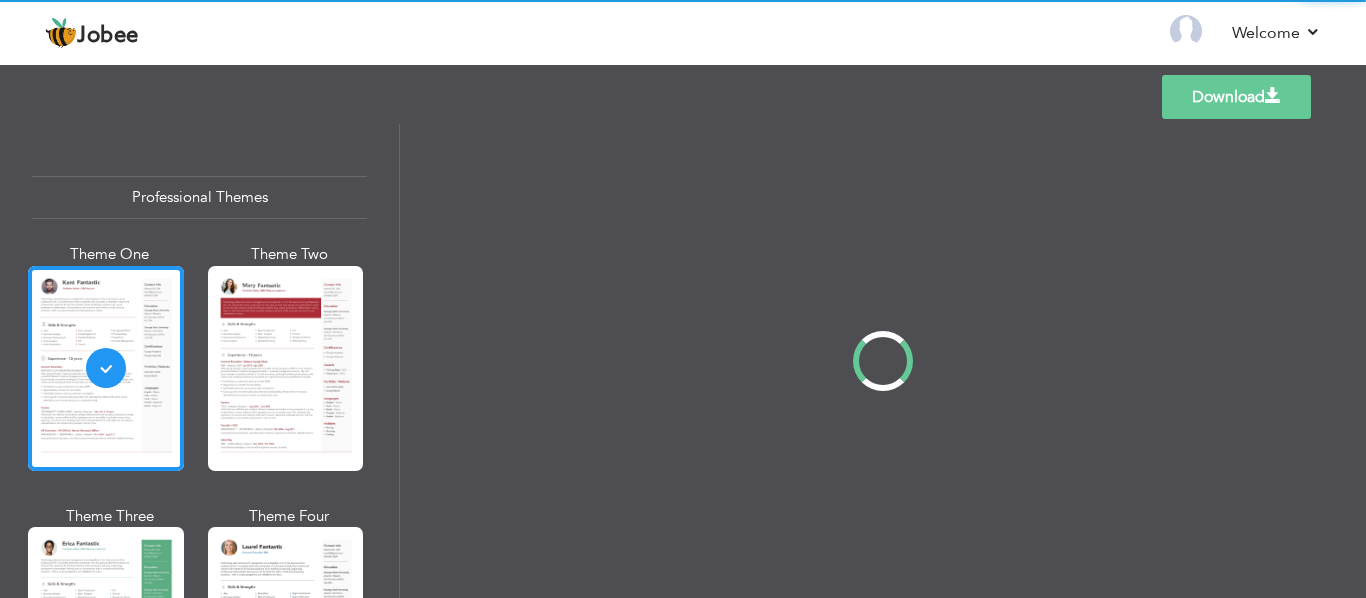 scroll, scrollTop: 0, scrollLeft: 0, axis: both 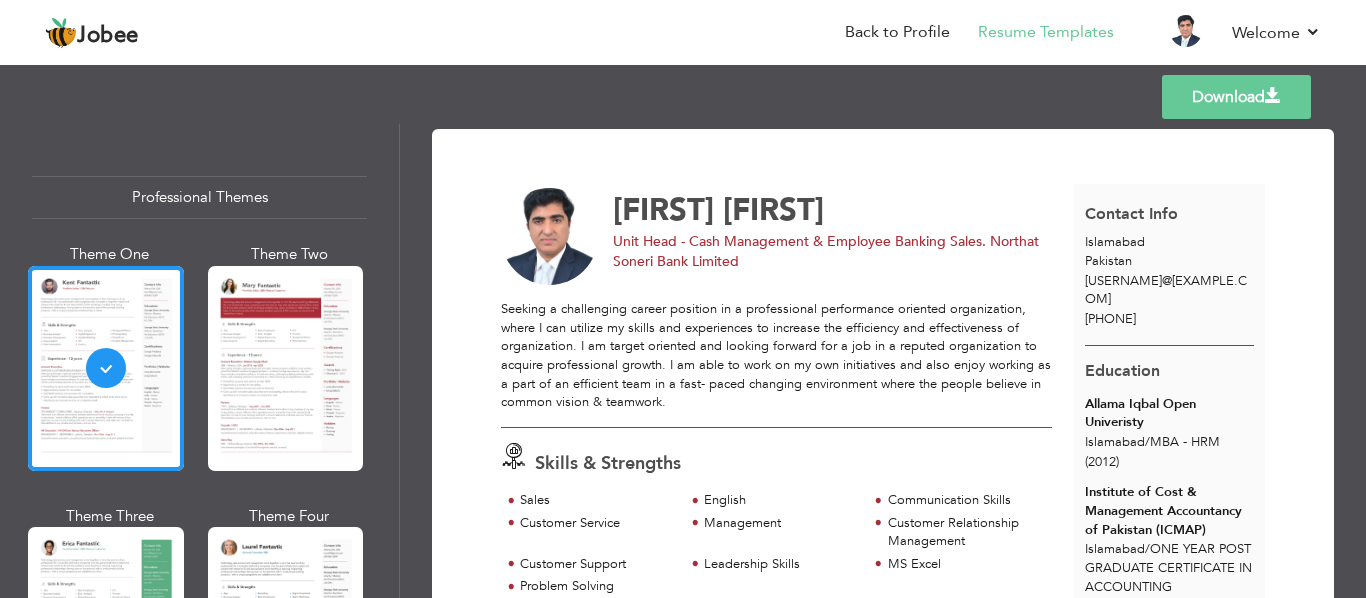 click at bounding box center (1273, 96) 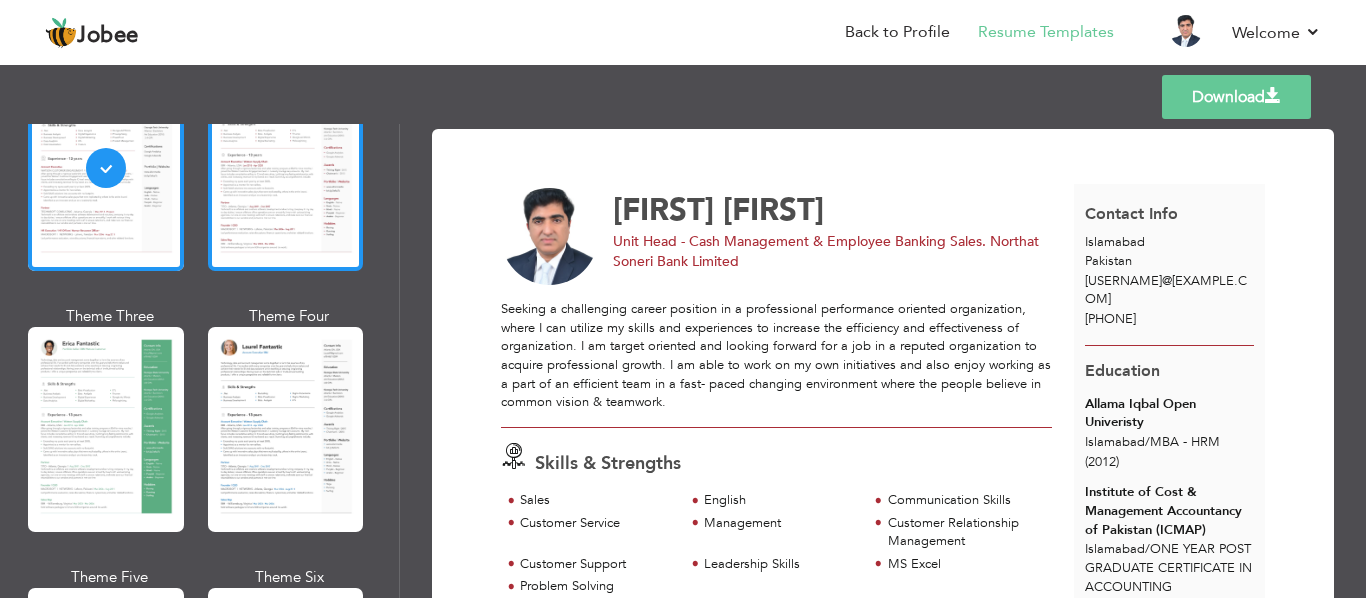 scroll, scrollTop: 400, scrollLeft: 0, axis: vertical 